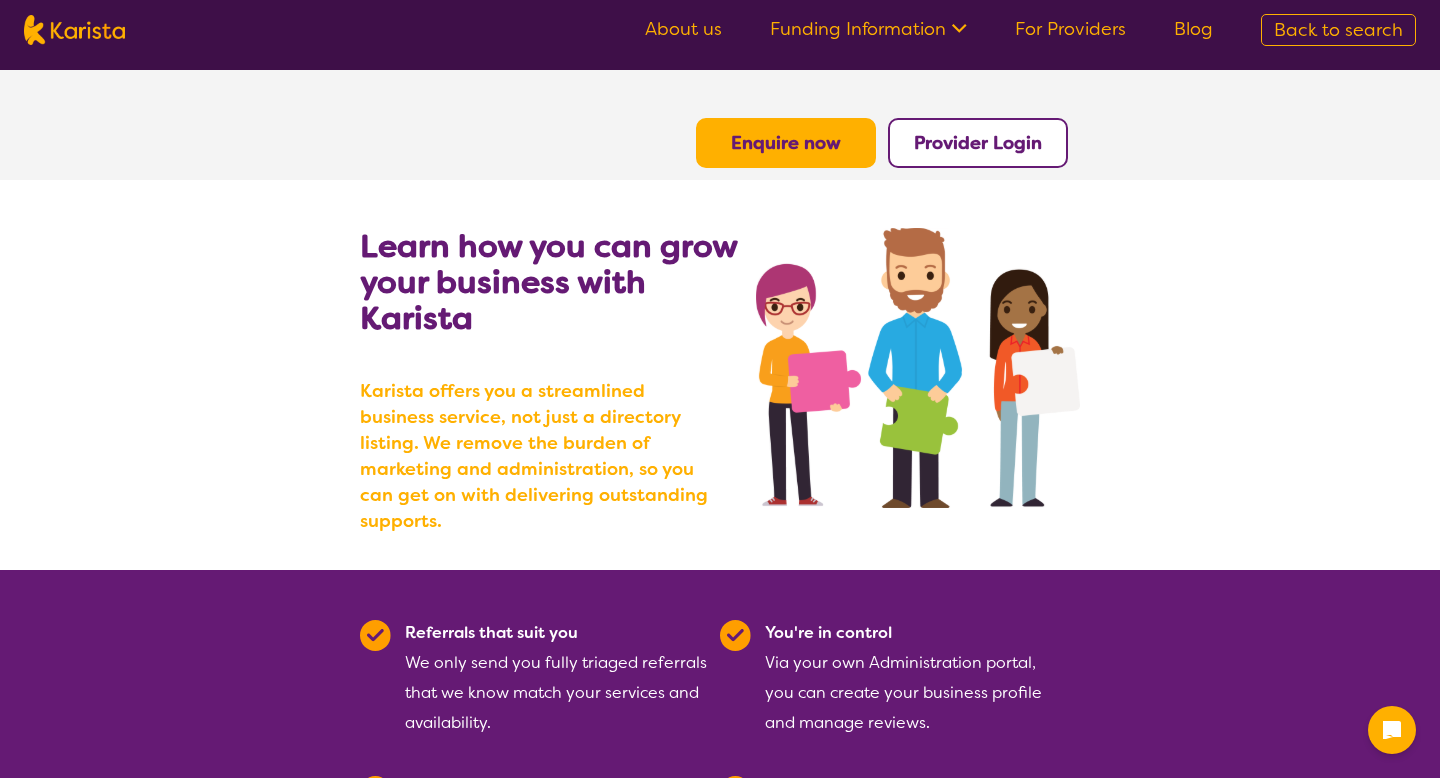 scroll, scrollTop: 0, scrollLeft: 0, axis: both 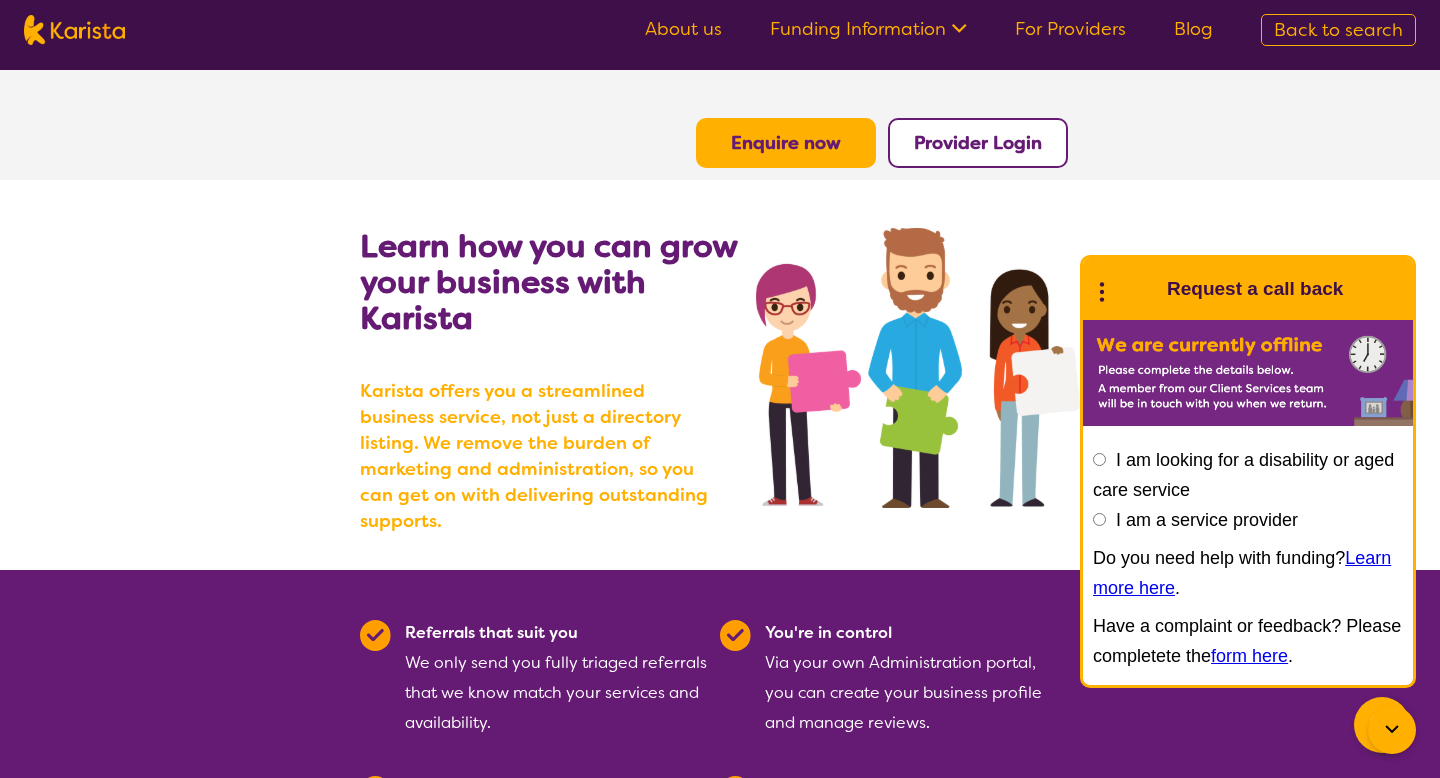 click on "Enquire now" at bounding box center (786, 143) 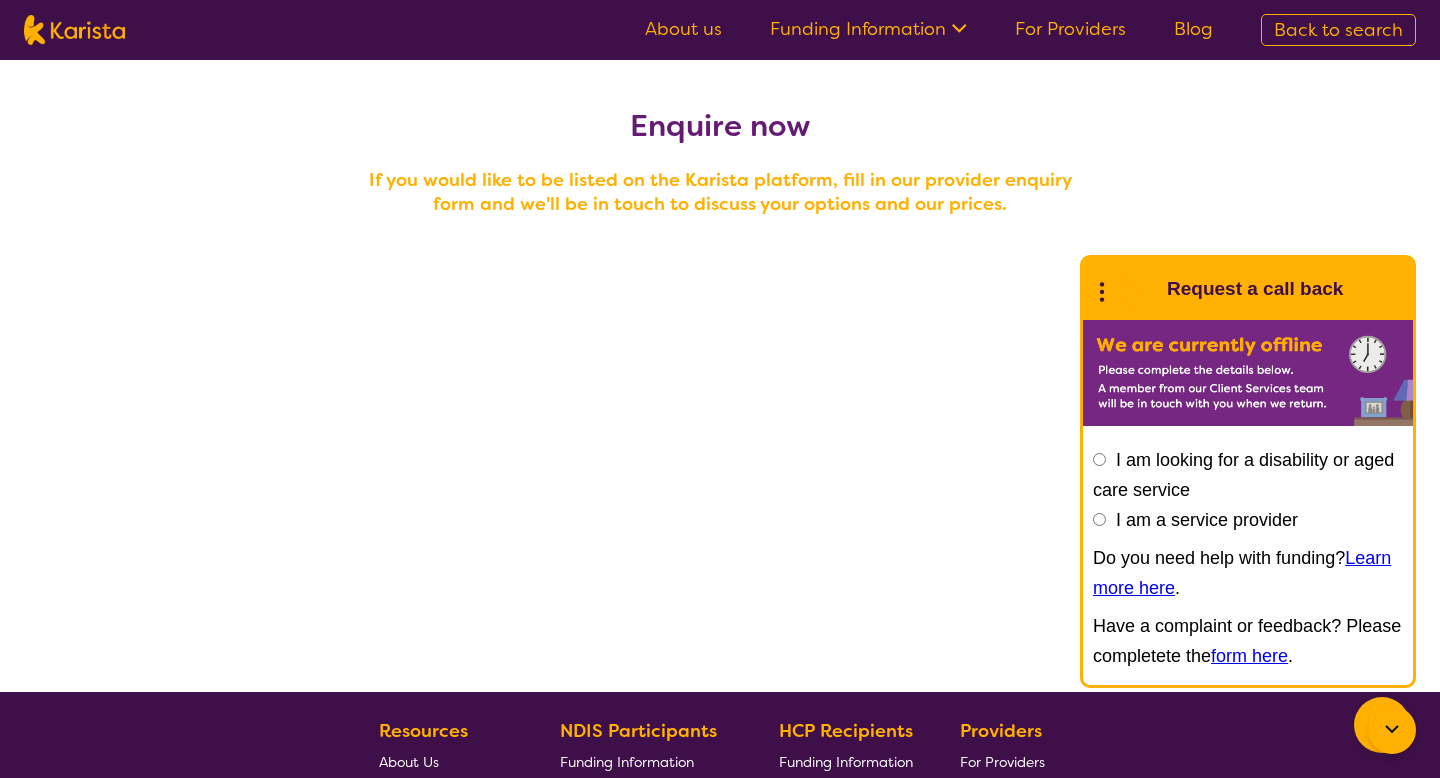 click at bounding box center (1392, 730) 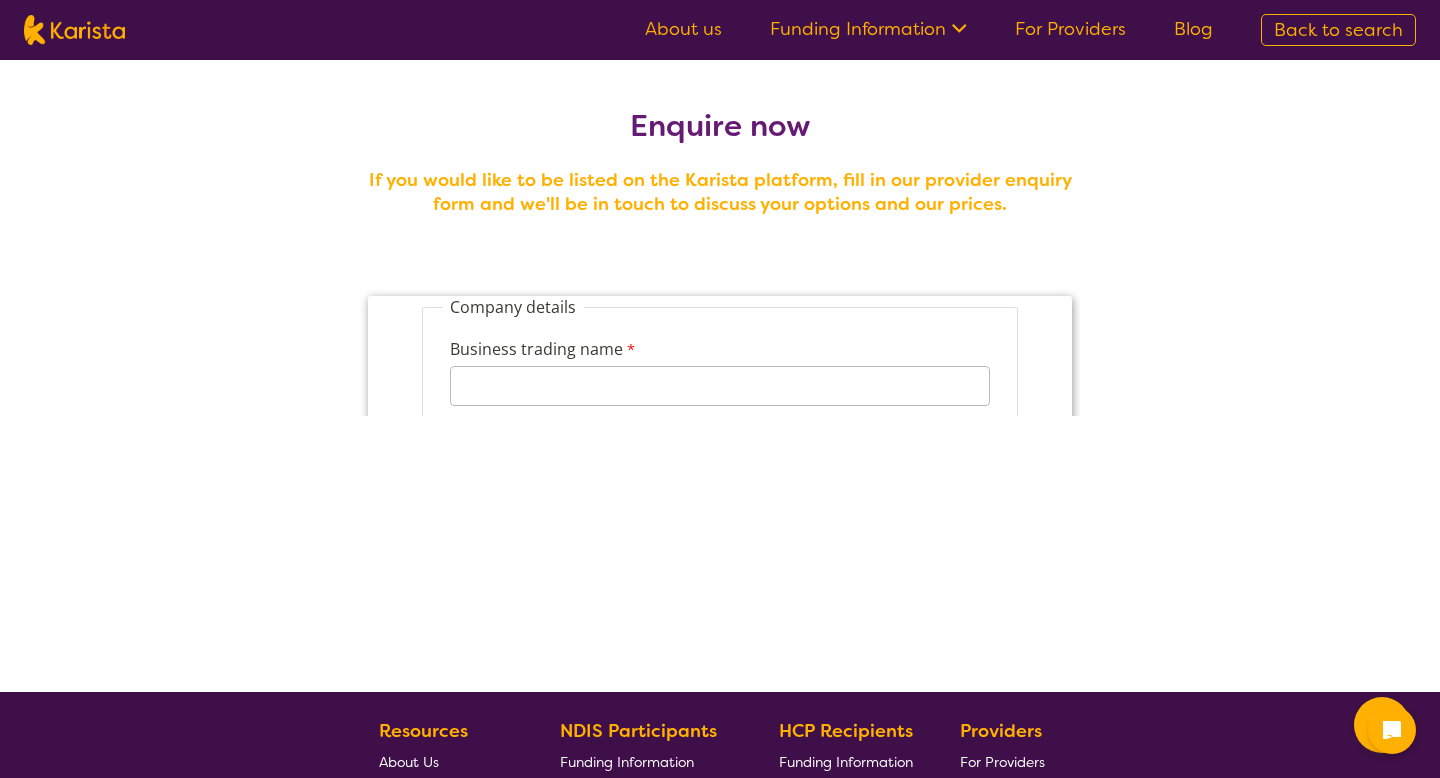 scroll, scrollTop: 0, scrollLeft: 0, axis: both 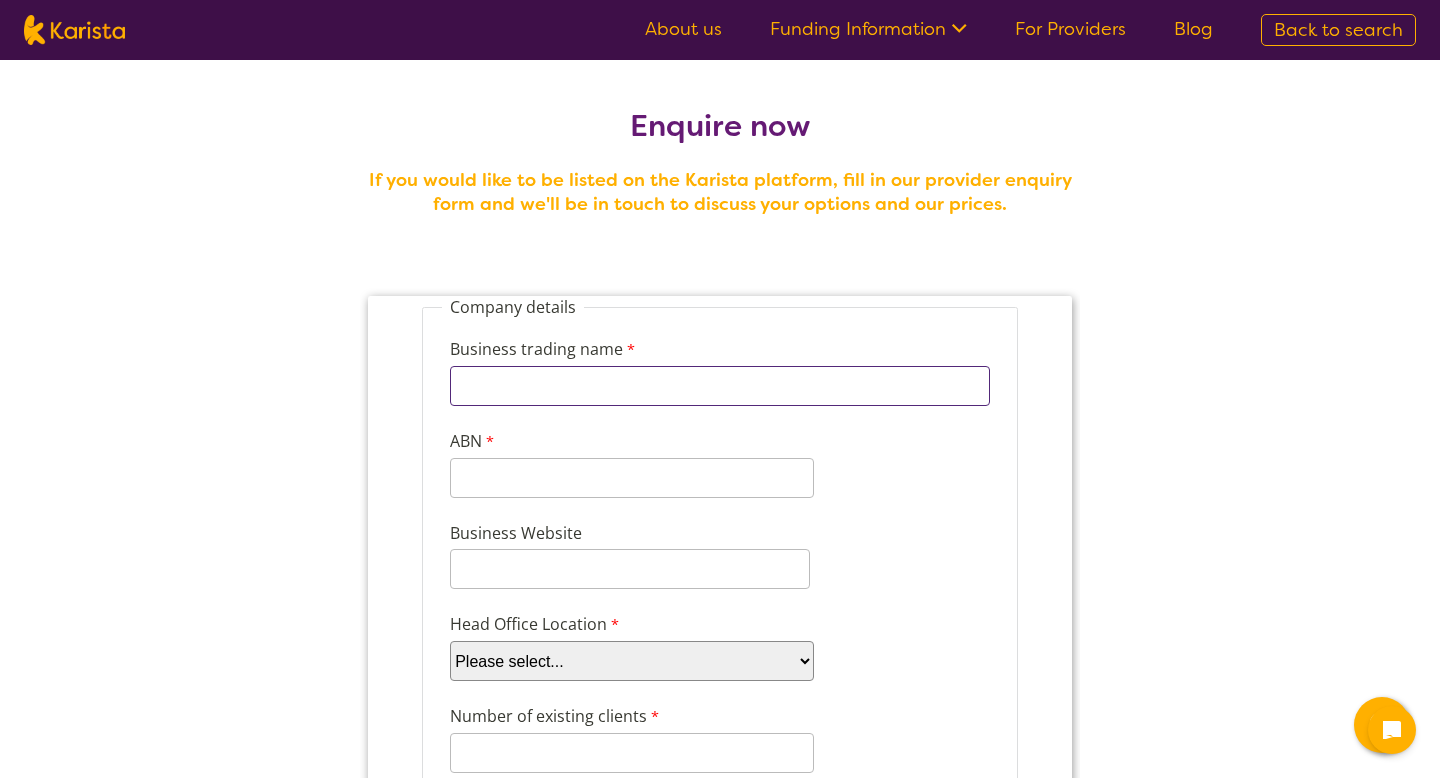 click on "Business trading name" at bounding box center (720, 386) 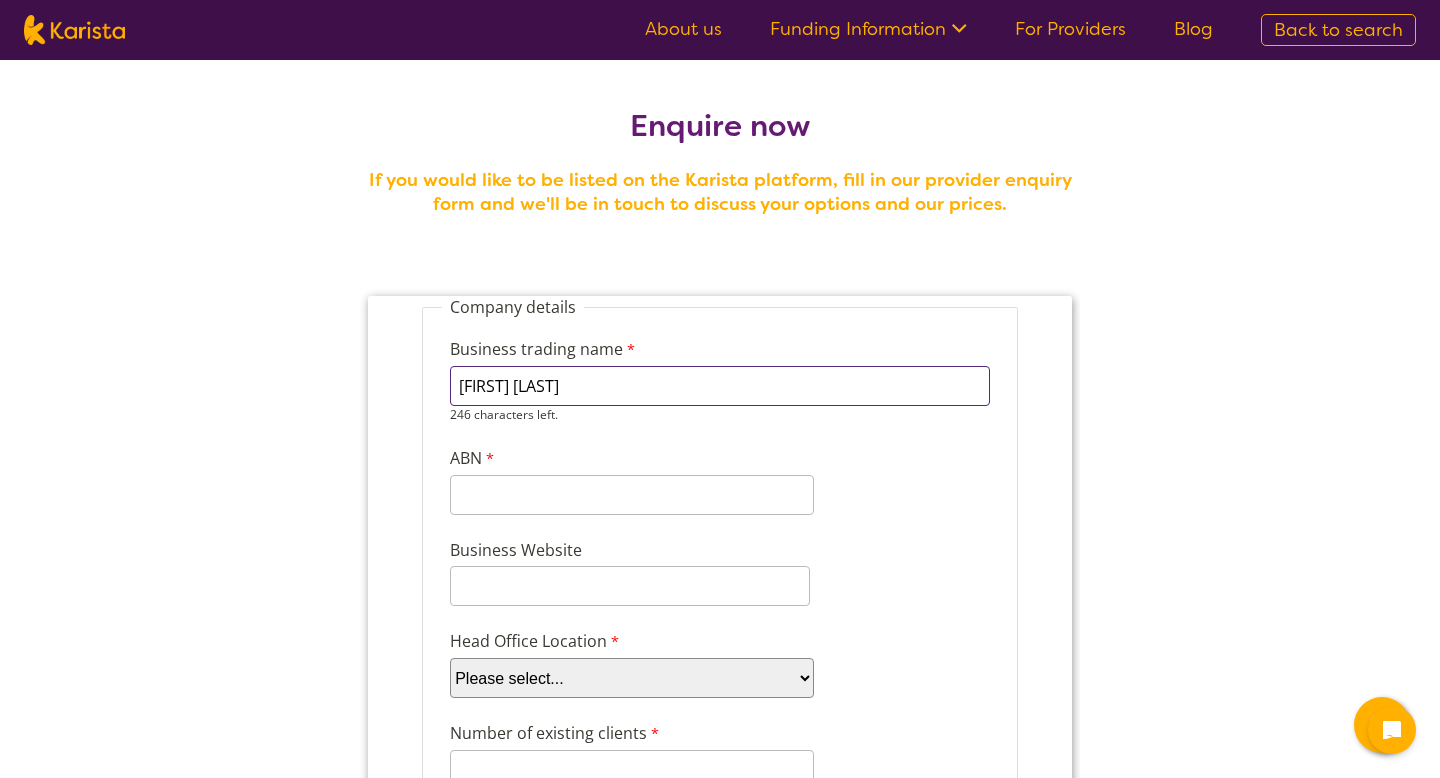 type on "[FIRST] [LAST]" 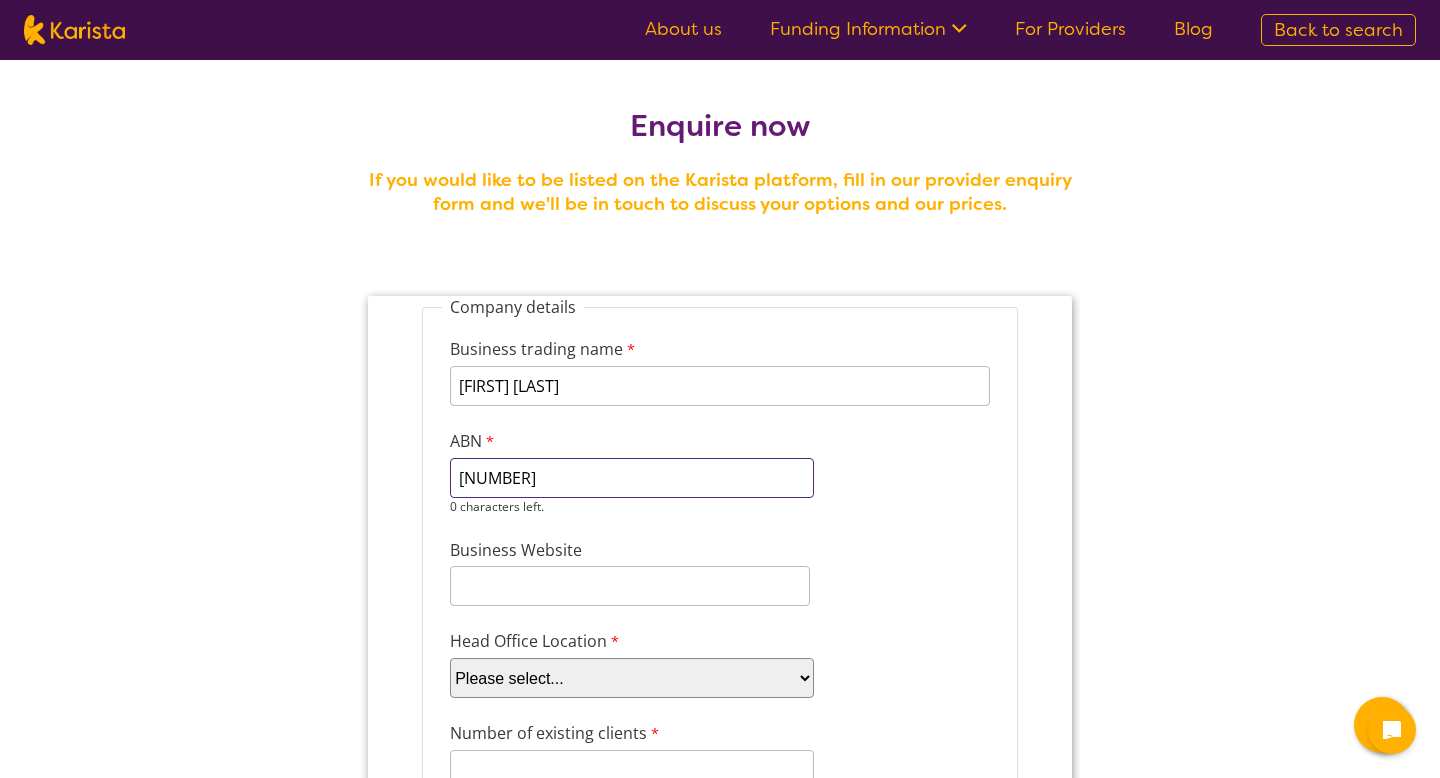 type on "[NUMBER]" 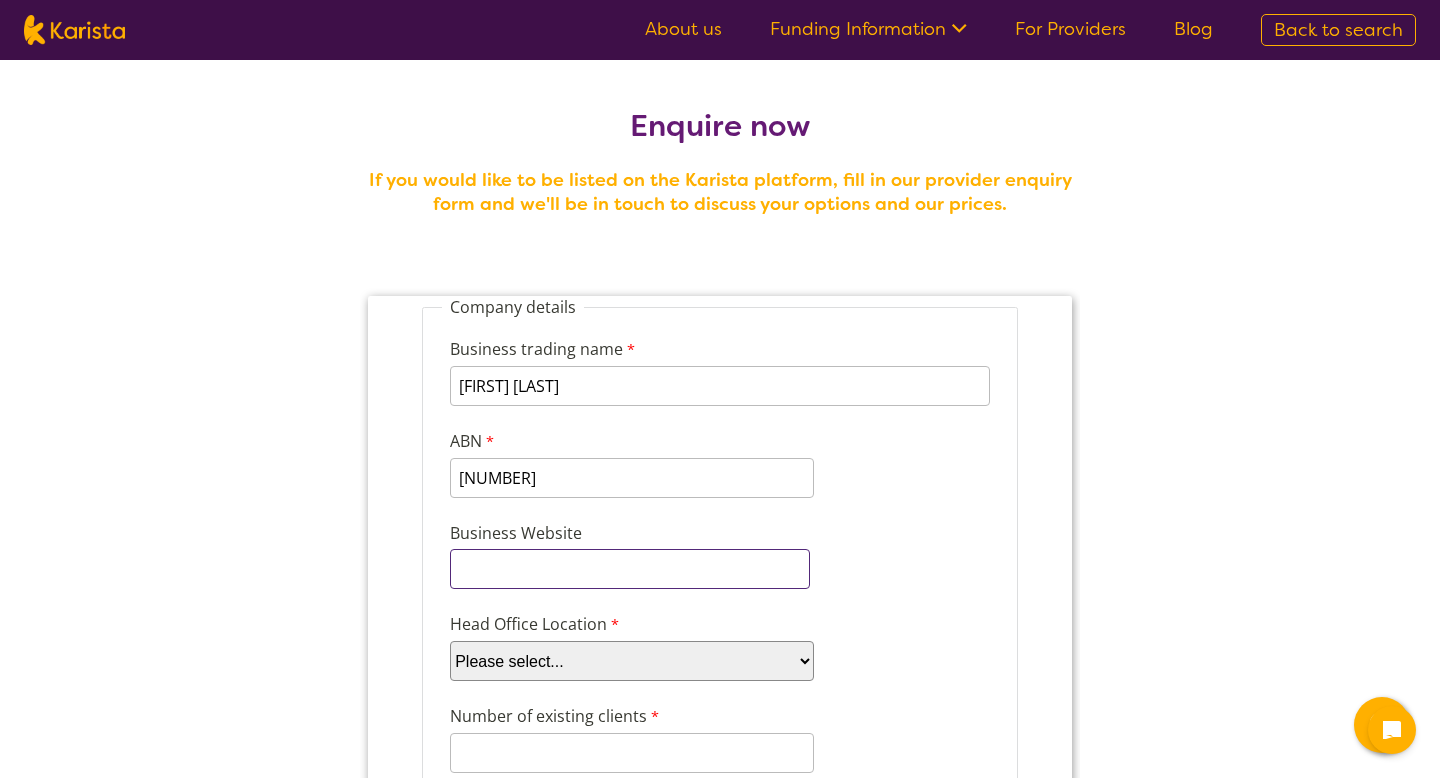 click on "Business Website" at bounding box center [630, 569] 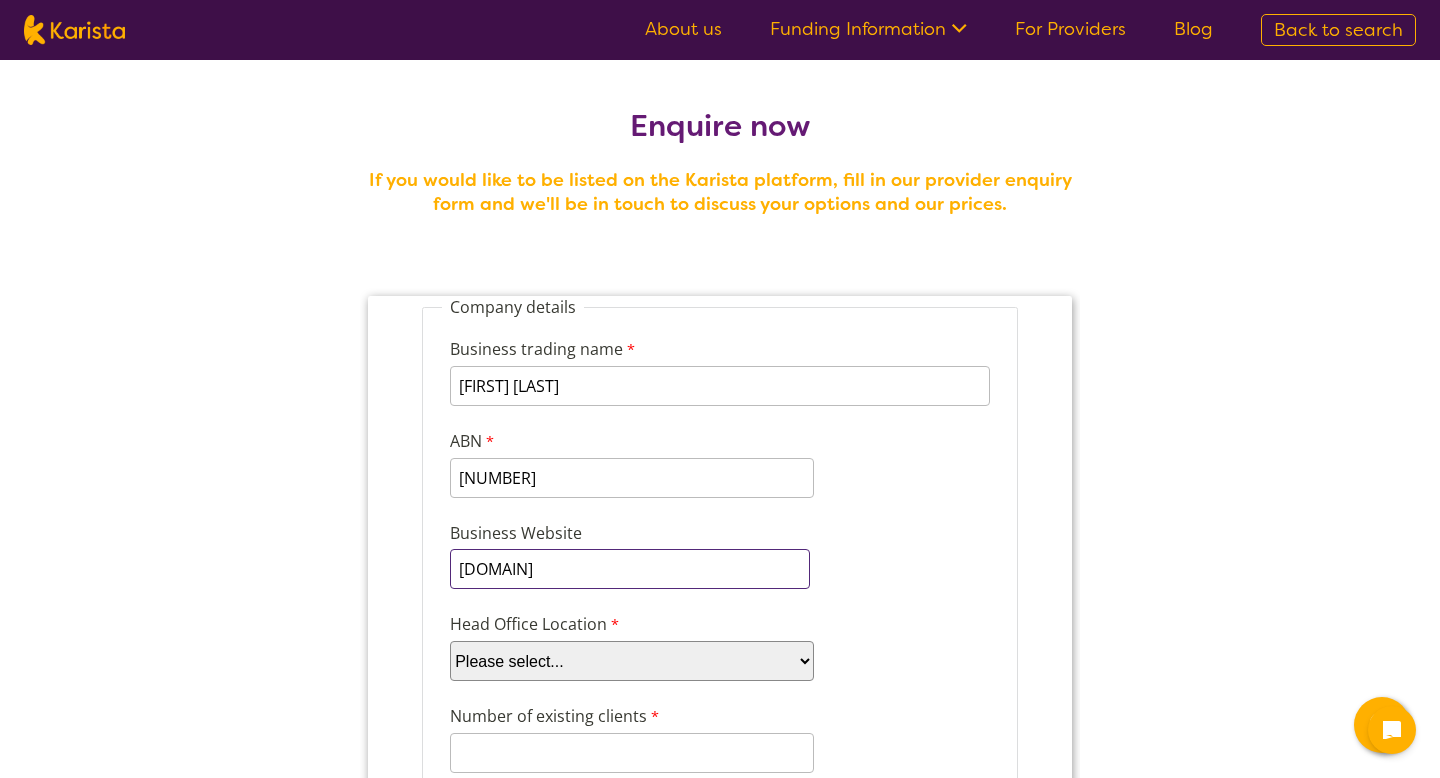type on "[DOMAIN]" 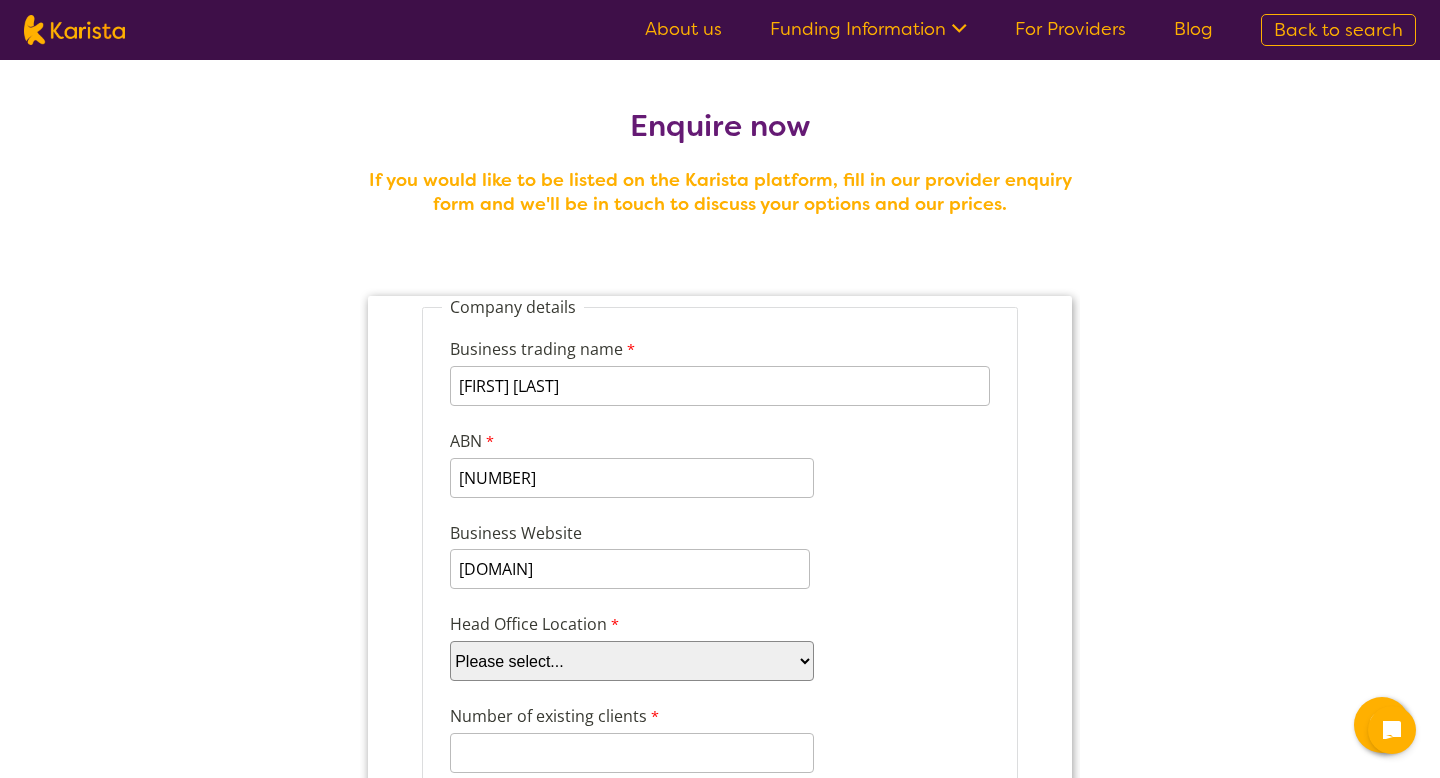 click on "Head Office Location Please select...
[STATE]
[STATE]
[STATE]
[STATE]
[STATE]
[STATE]
[STATE]
[STATE]" at bounding box center (720, 646) 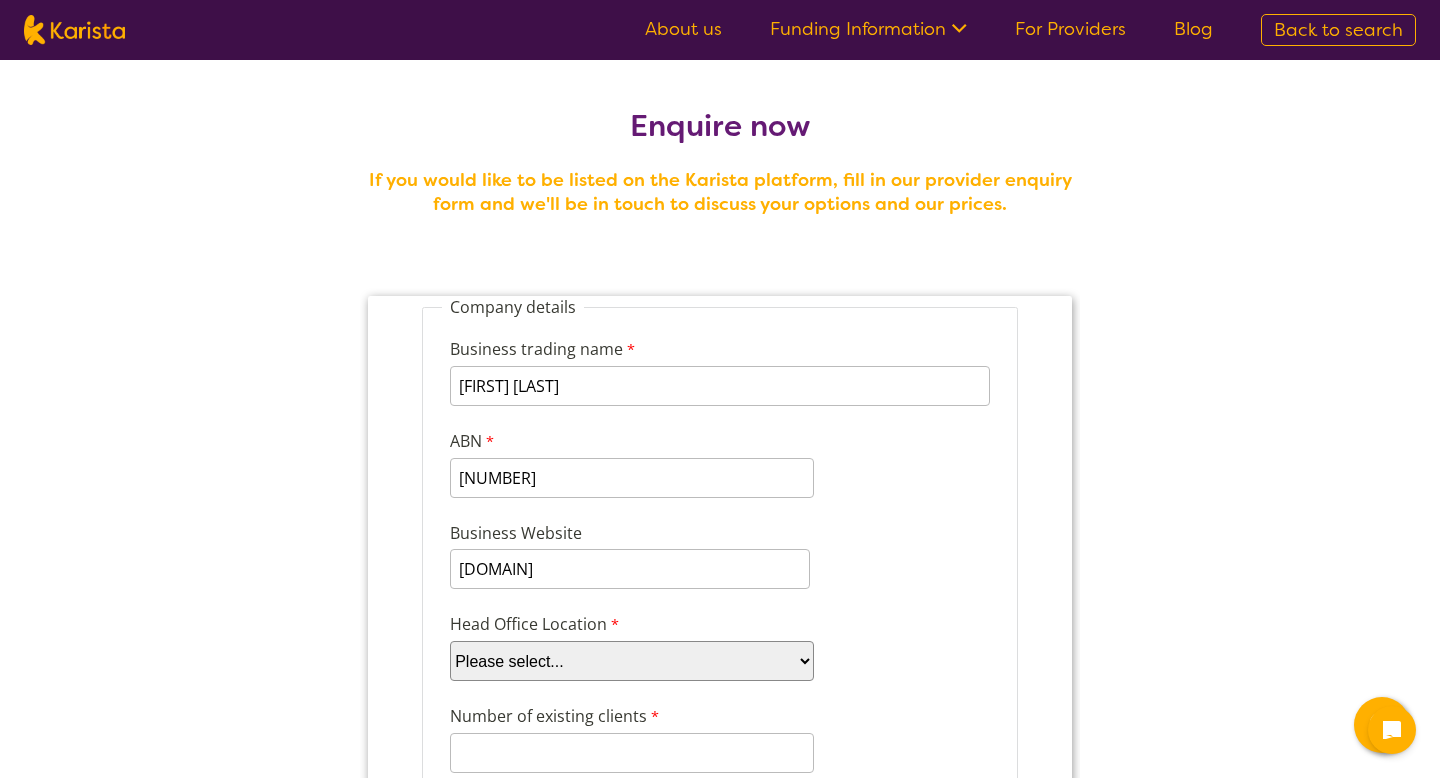 click on "Please select...
ACT
NSW
NT
QLD
SA
TAS
VIC
WA" at bounding box center [632, 661] 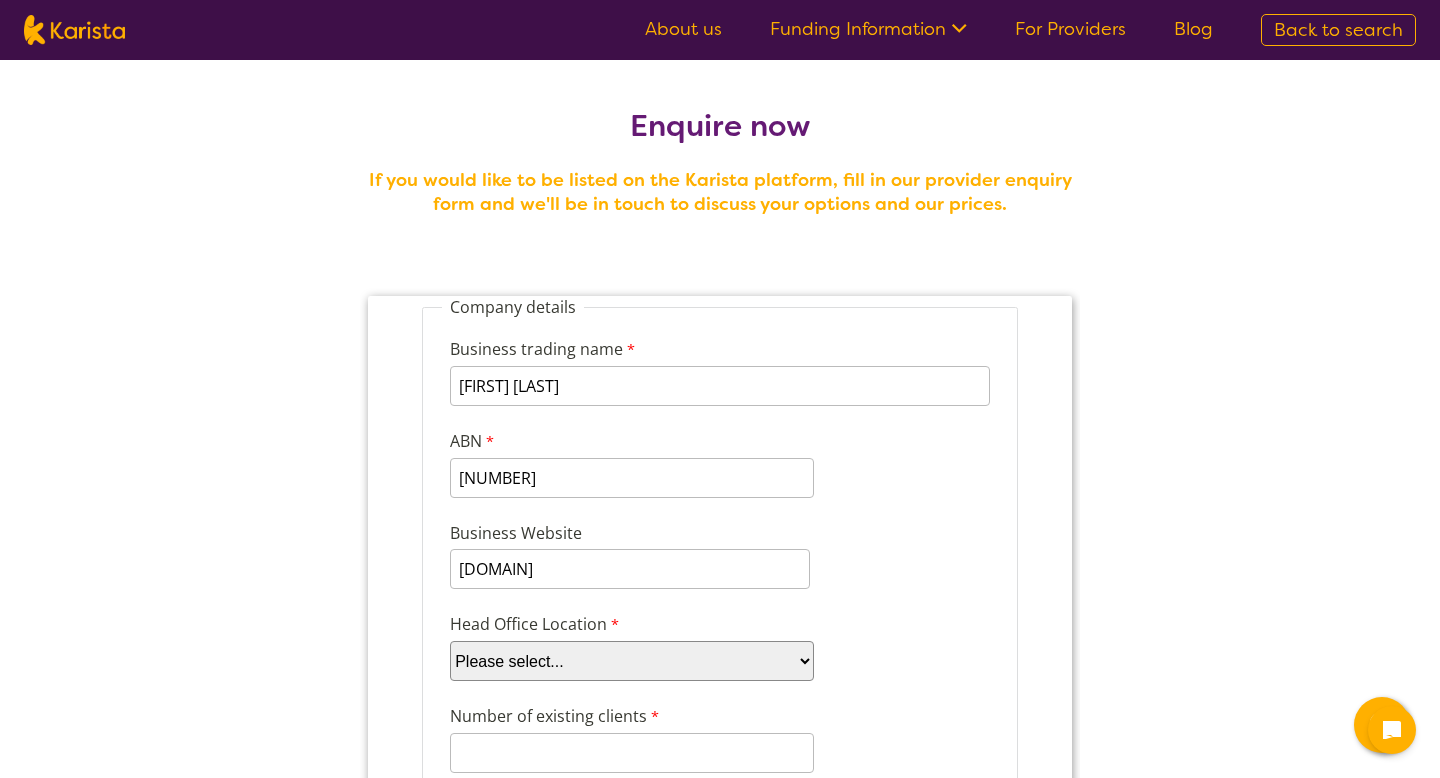 select on "tfa_100" 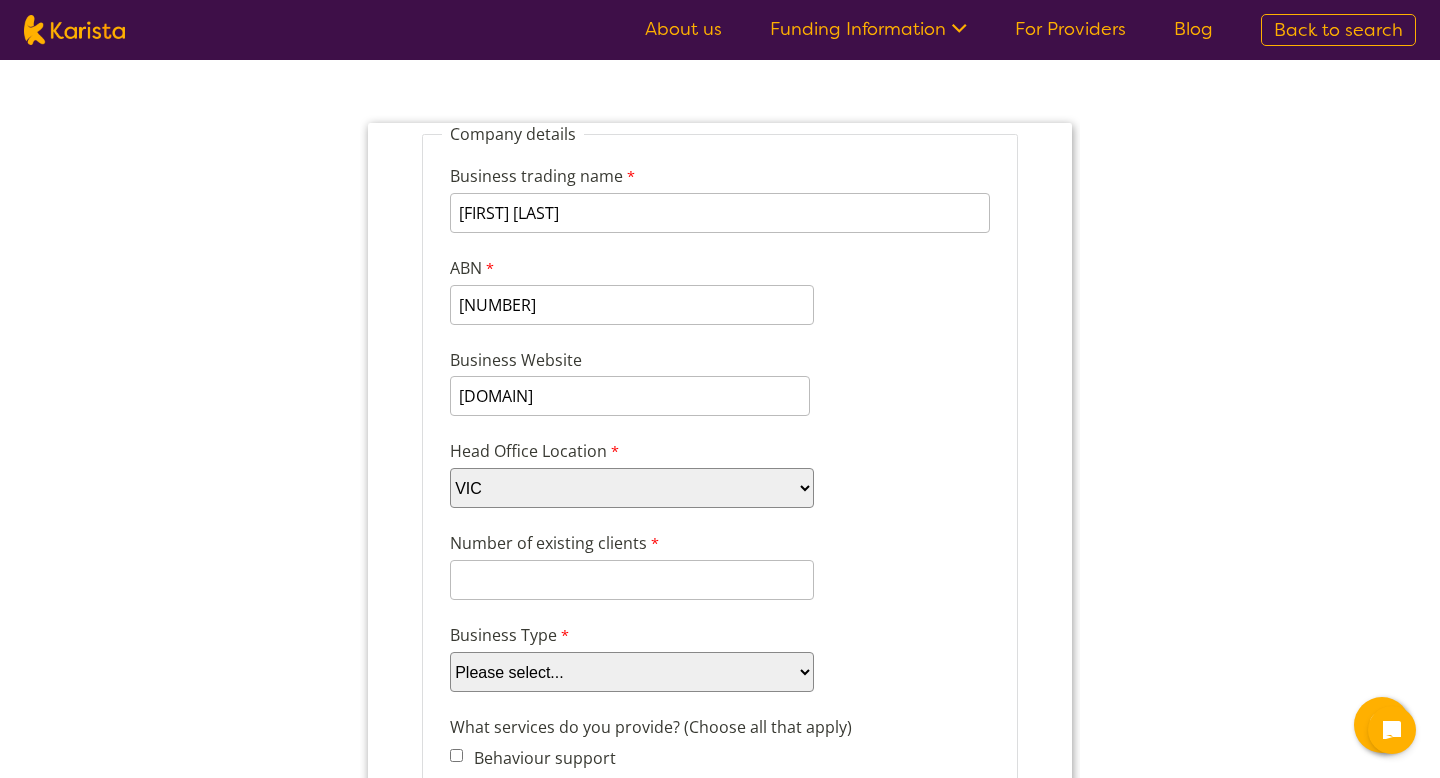 scroll, scrollTop: 221, scrollLeft: 0, axis: vertical 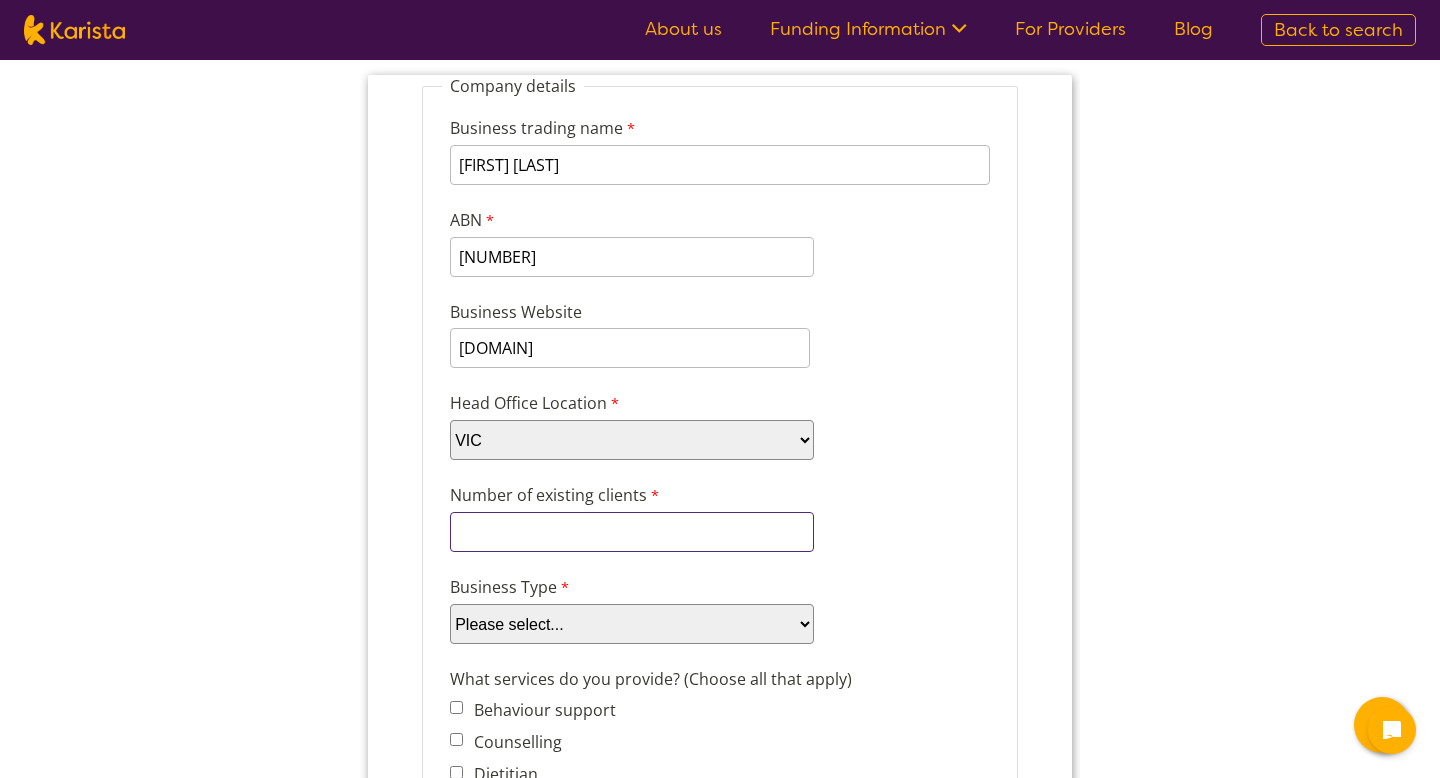 click on "Number of existing clients" at bounding box center [632, 532] 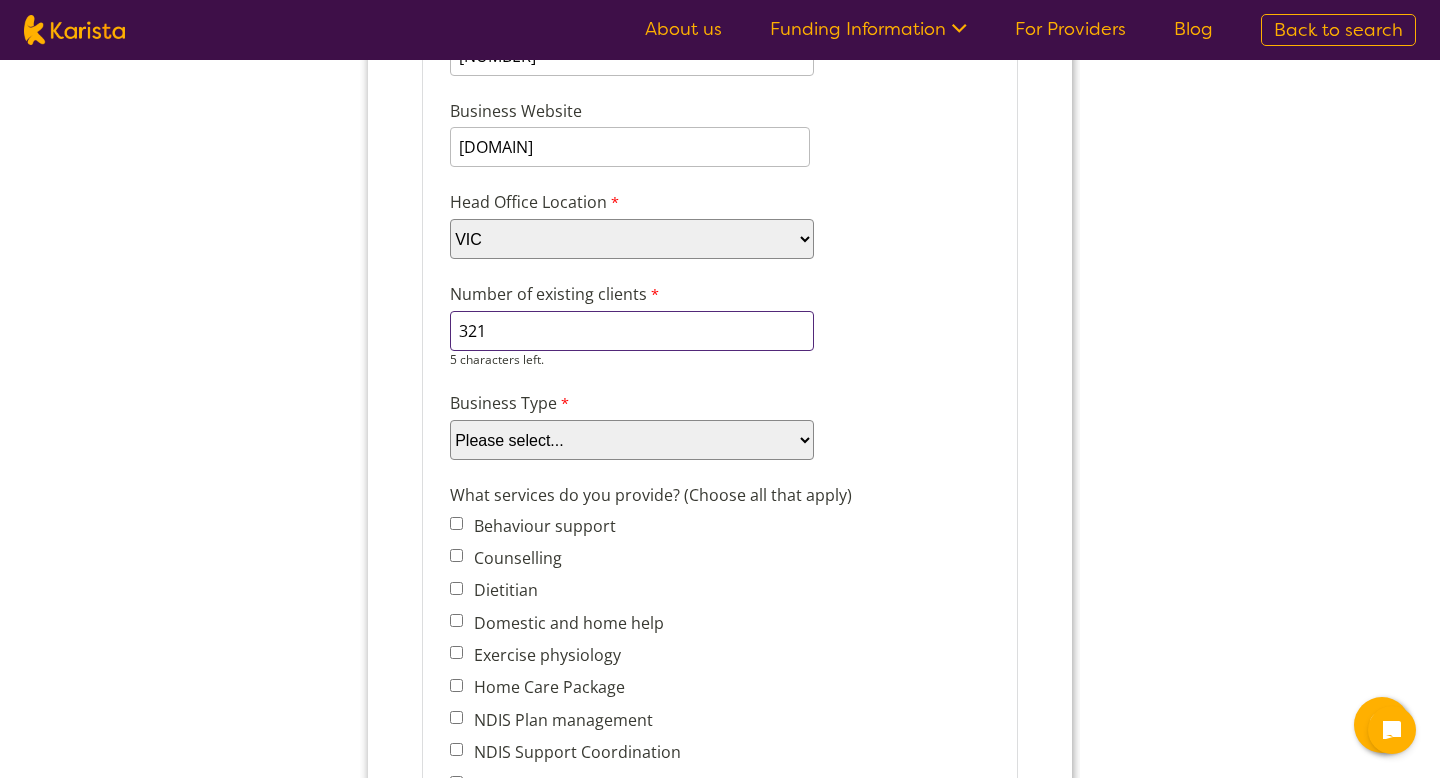 scroll, scrollTop: 471, scrollLeft: 0, axis: vertical 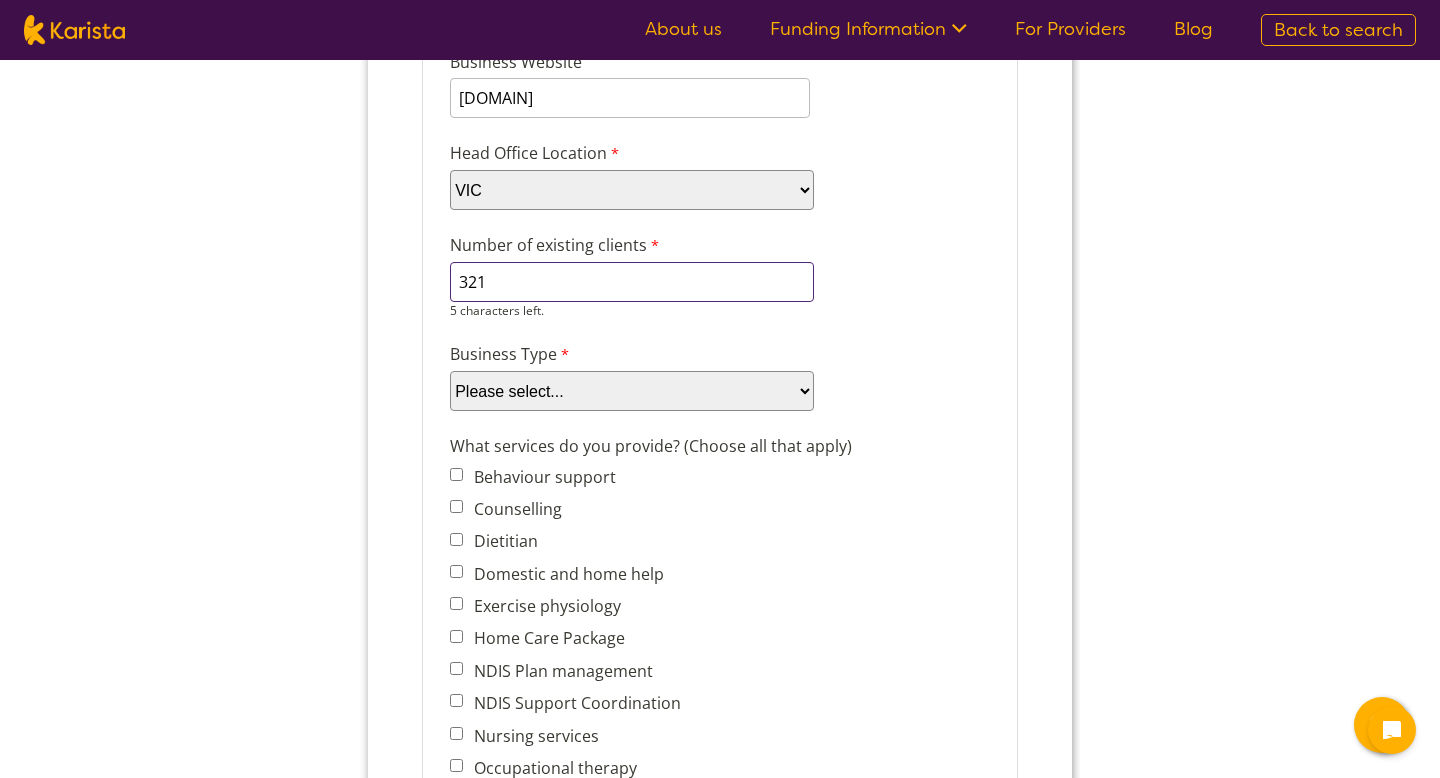 type on "321" 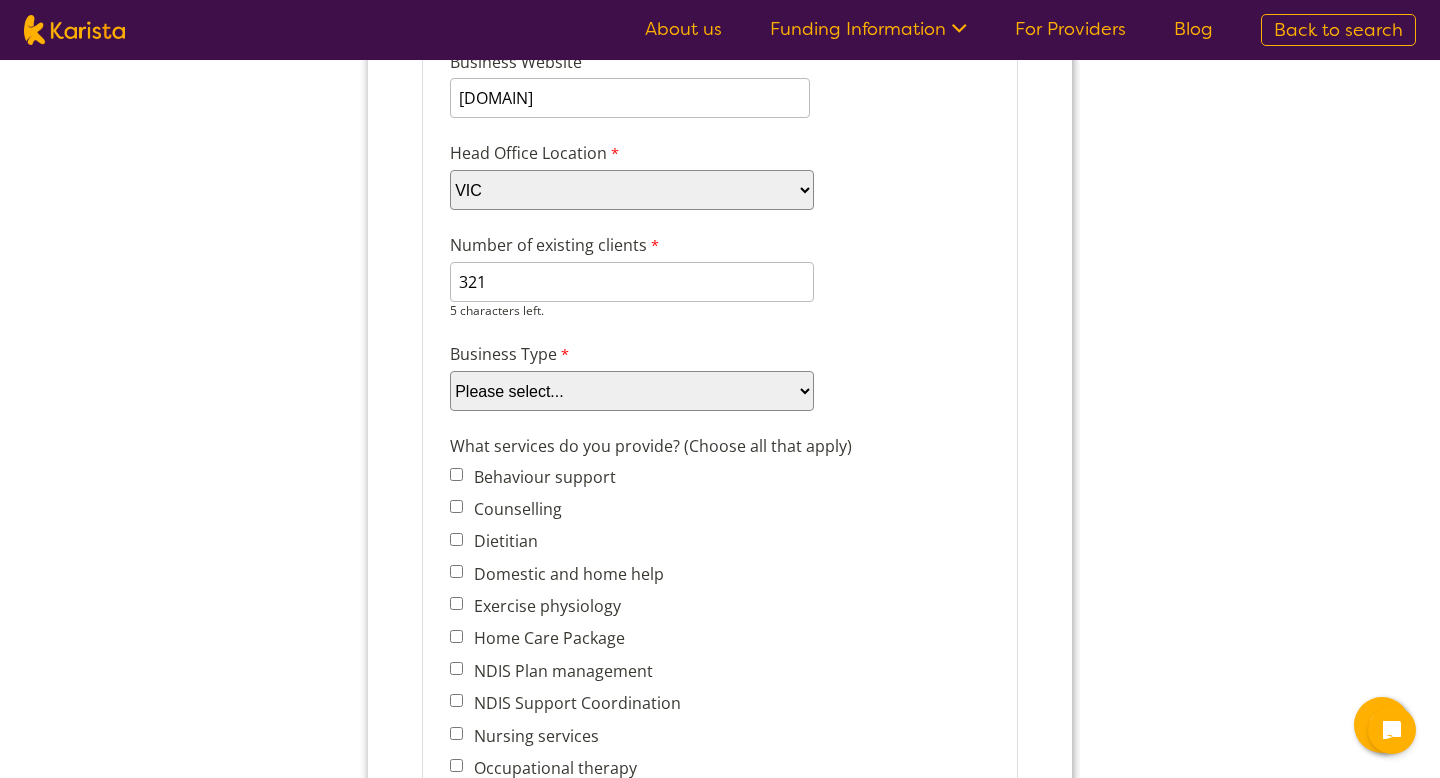 click on "Company details
Business trading name [FIRST] [LAST] 244 characters left.
ABN [NUMBER] 0 characters left.
Business Website [DOMAIN]
Head Office Location Please select...
[STATE]
[STATE]
[STATE]
[STATE]
[STATE]
[STATE]
[STATE]
[STATE]
Number of existing clients 321 5 characters left.
Business Type Please select...
Company
Individual/Sole Trader
Other (please specify)
Other (please specify) 255 characters left.
What services do you provide? (Choose all that apply) Behaviour support Counselling Dietitian Domestic and home help Exercise physiology Home Care Package NDIS Plan management NDIS Support Coordination Nursing services Occupational therapy Personal care Physiotherapy Podiatry Psychology Psychosocial recovery coach Respite Skills support - school, work, life Social activities Speech therapy Support worker Supported independent living Other
Other services (please describe)
Which states do you operate in?  [STATE]
[STATE]" at bounding box center (720, 783) 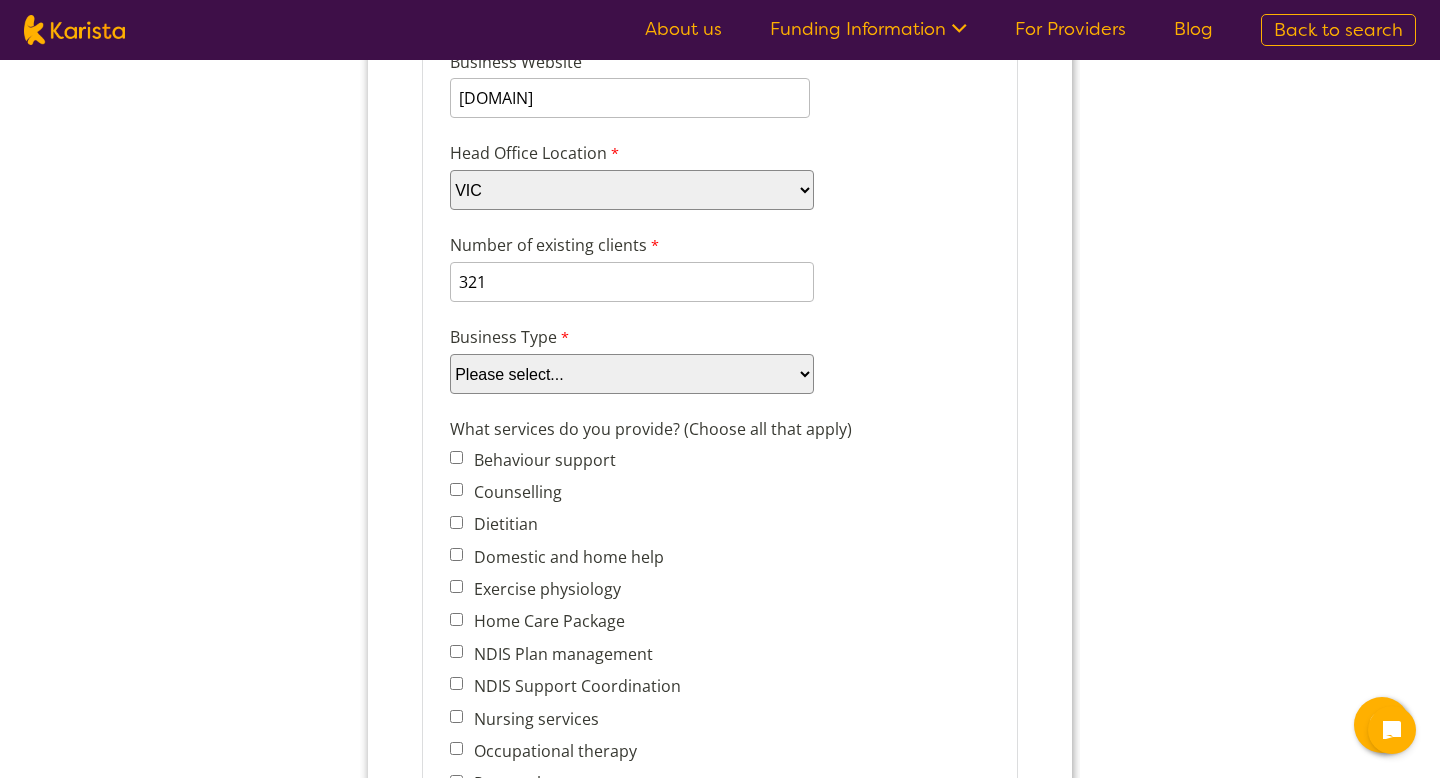 select on "tfa_87" 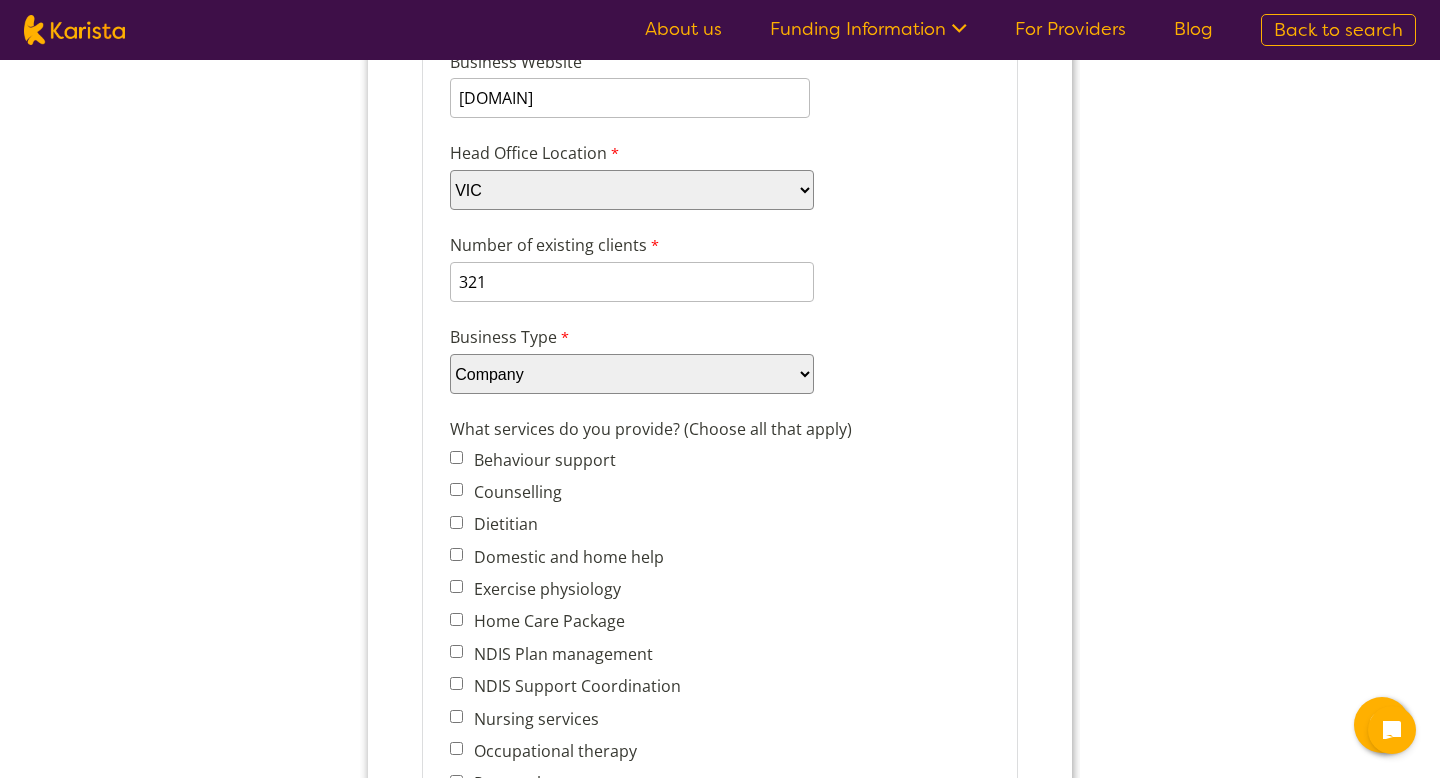 click on "Counselling" at bounding box center [514, 492] 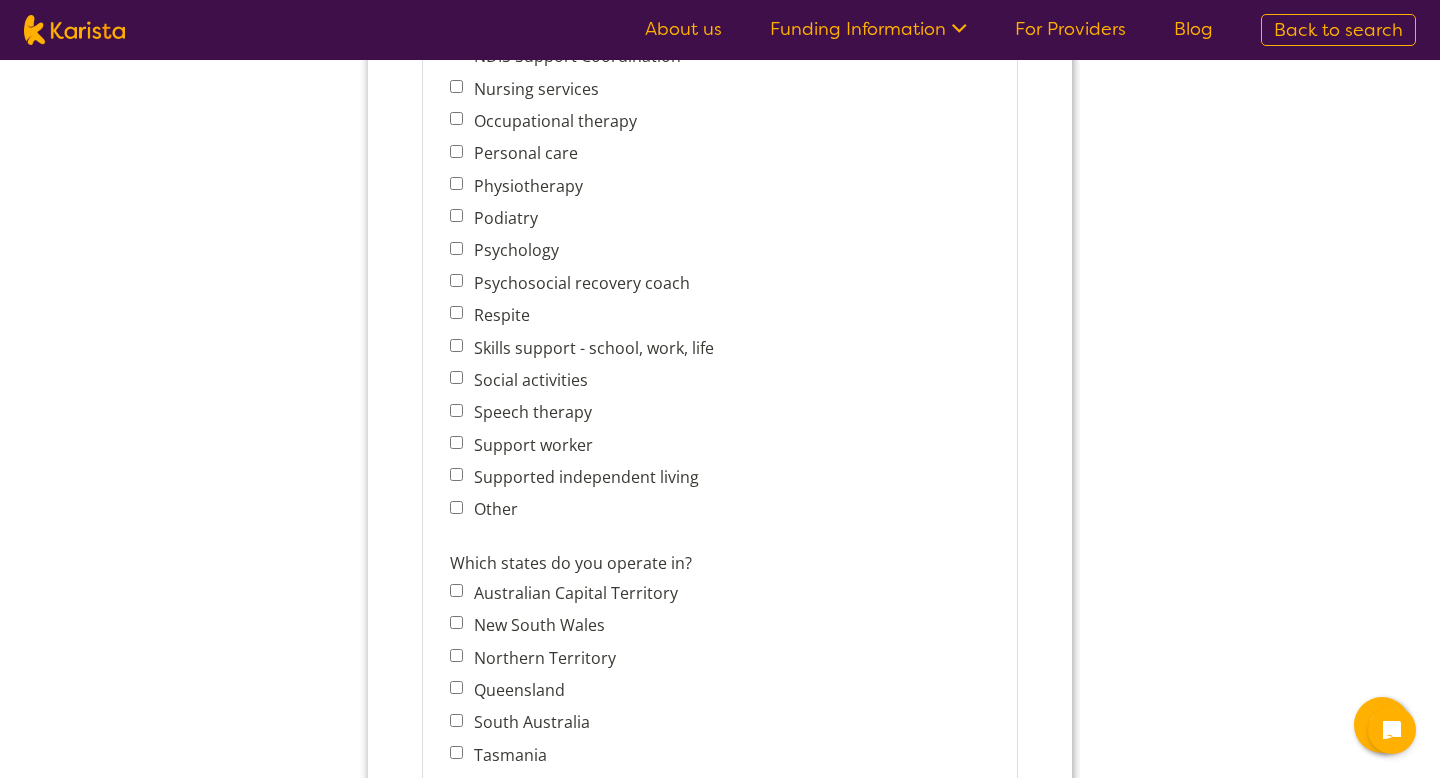 scroll, scrollTop: 1245, scrollLeft: 0, axis: vertical 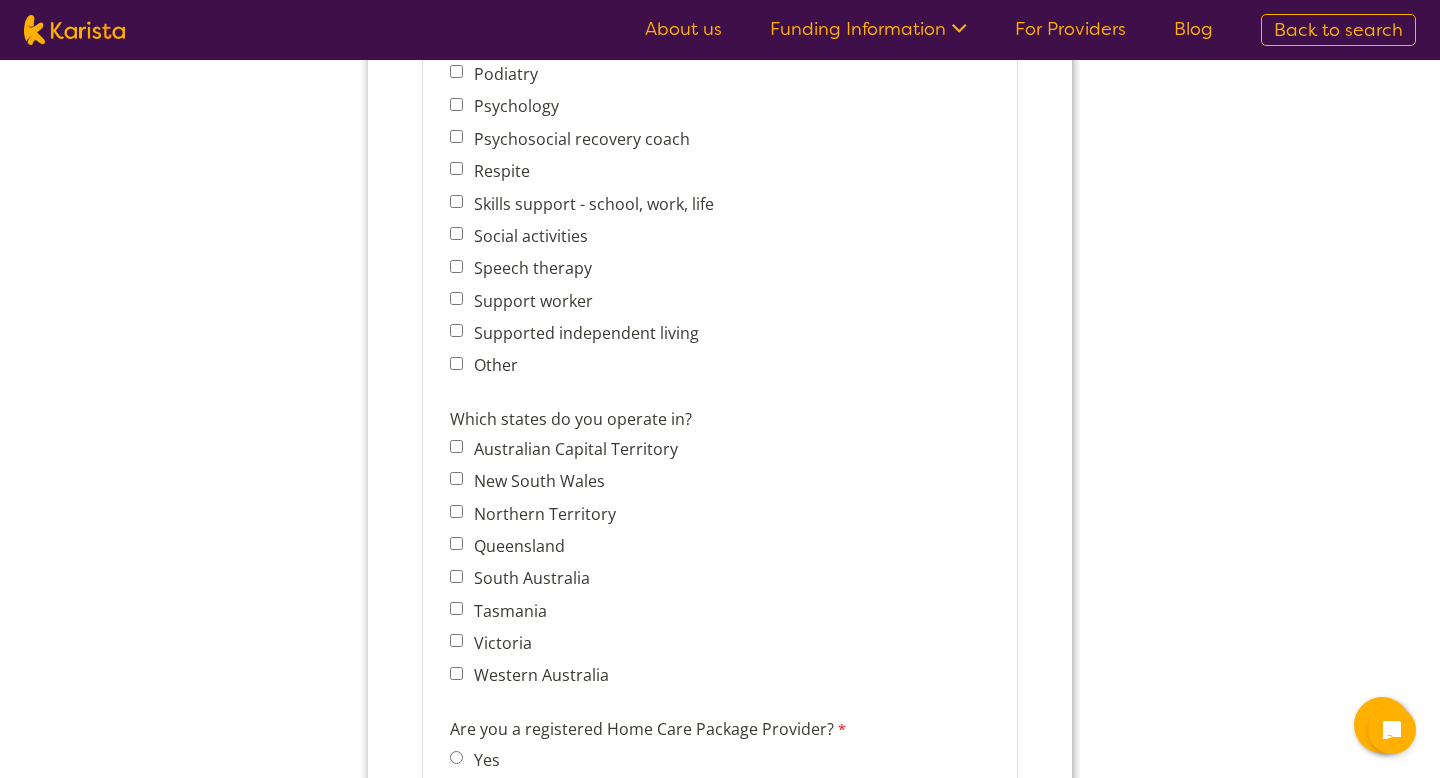click on "Victoria" at bounding box center (499, 643) 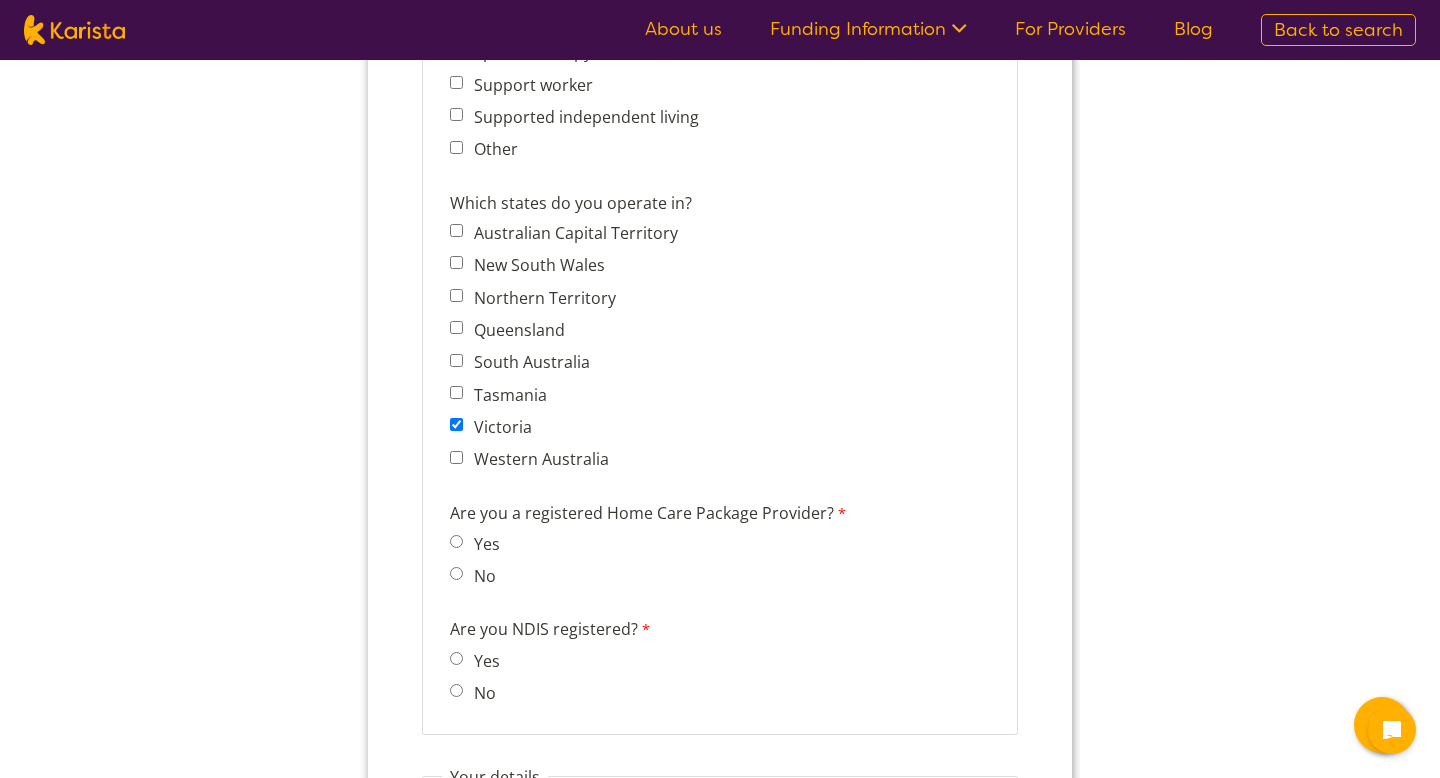 scroll, scrollTop: 1477, scrollLeft: 0, axis: vertical 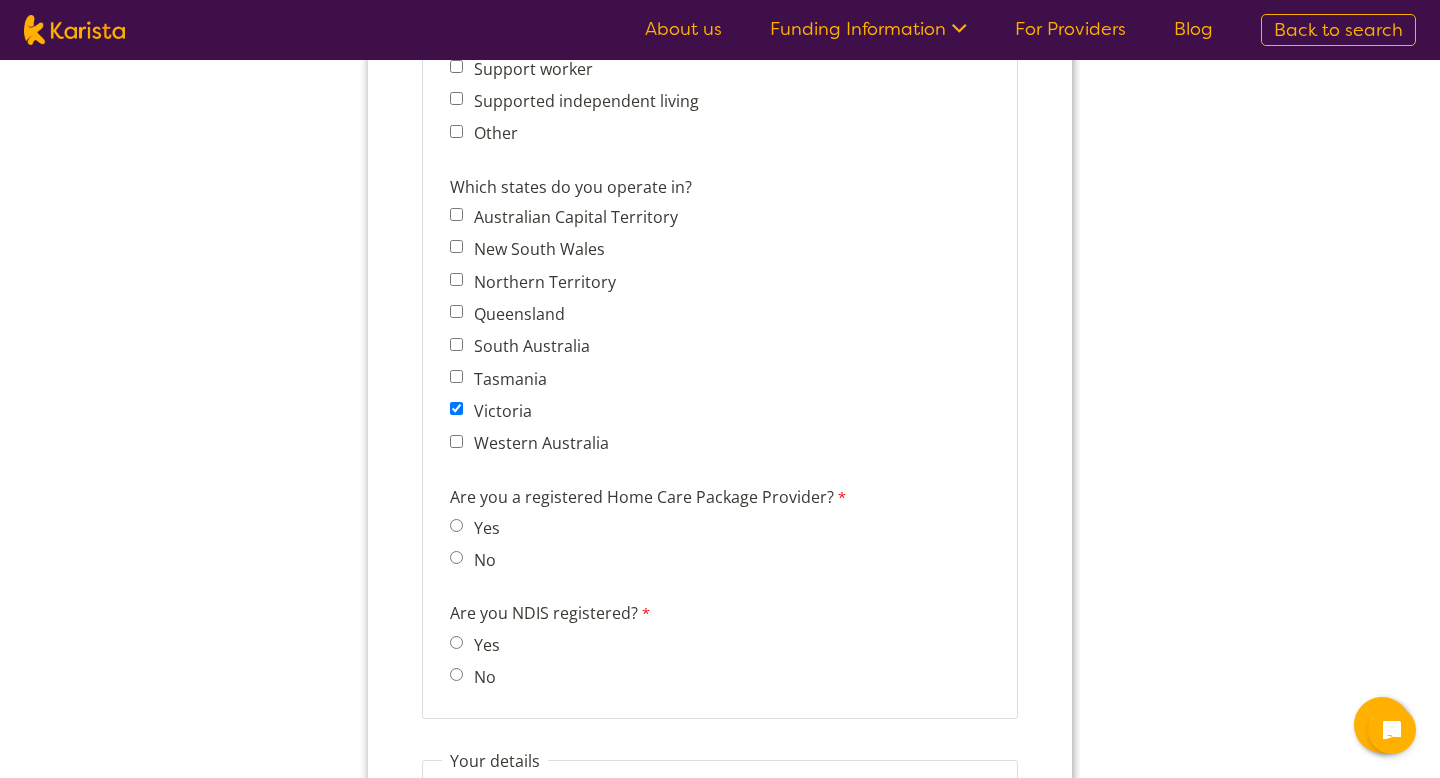 click on "No" at bounding box center (481, 560) 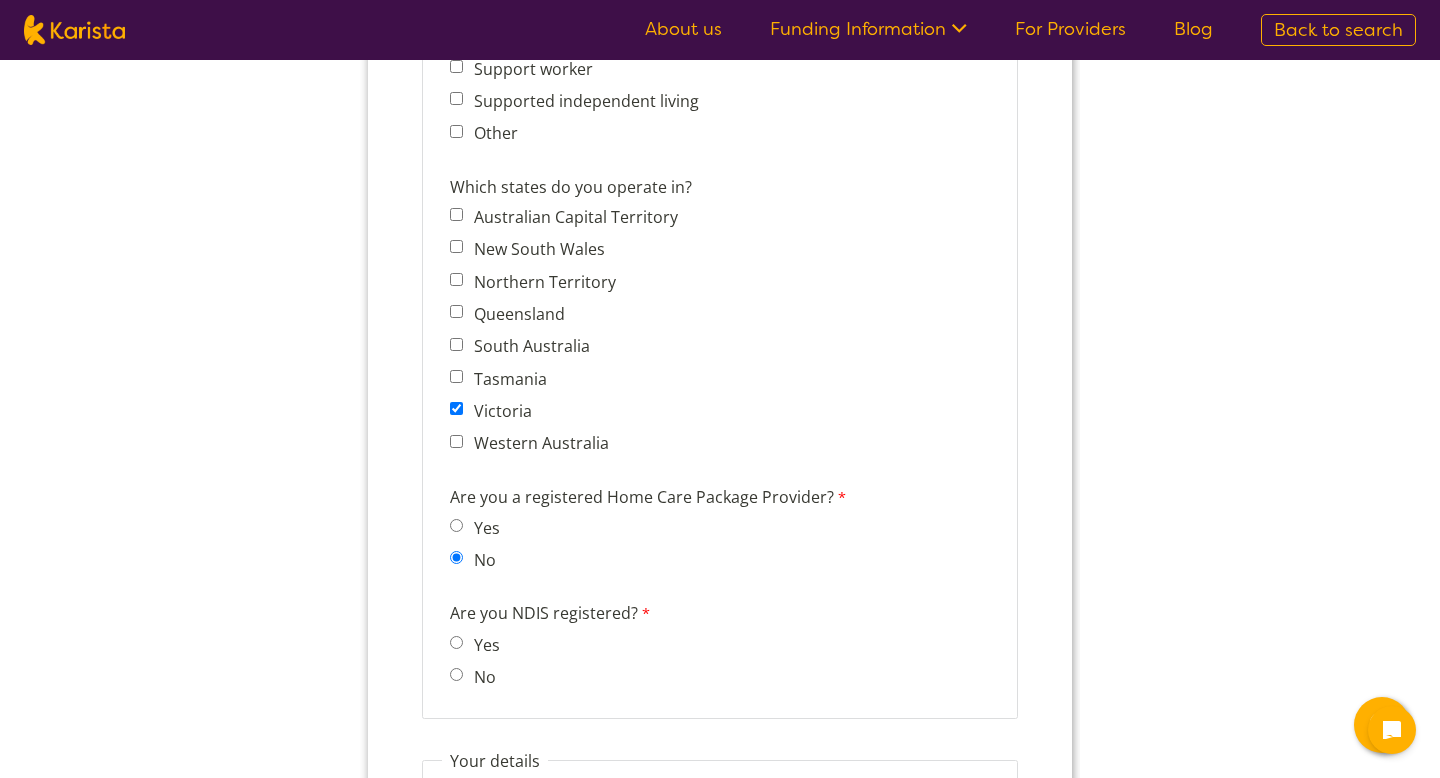click on "Yes" at bounding box center [483, 645] 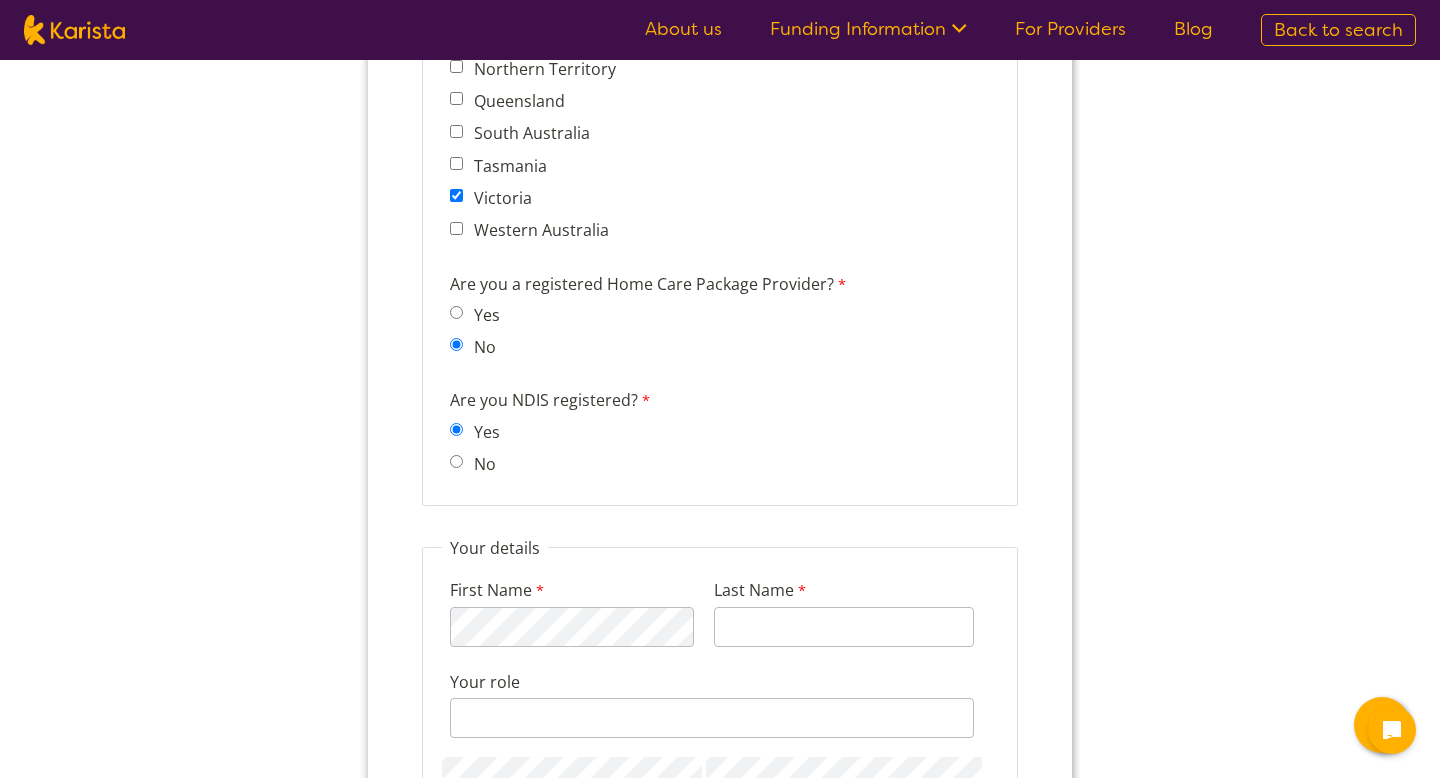 scroll, scrollTop: 1756, scrollLeft: 0, axis: vertical 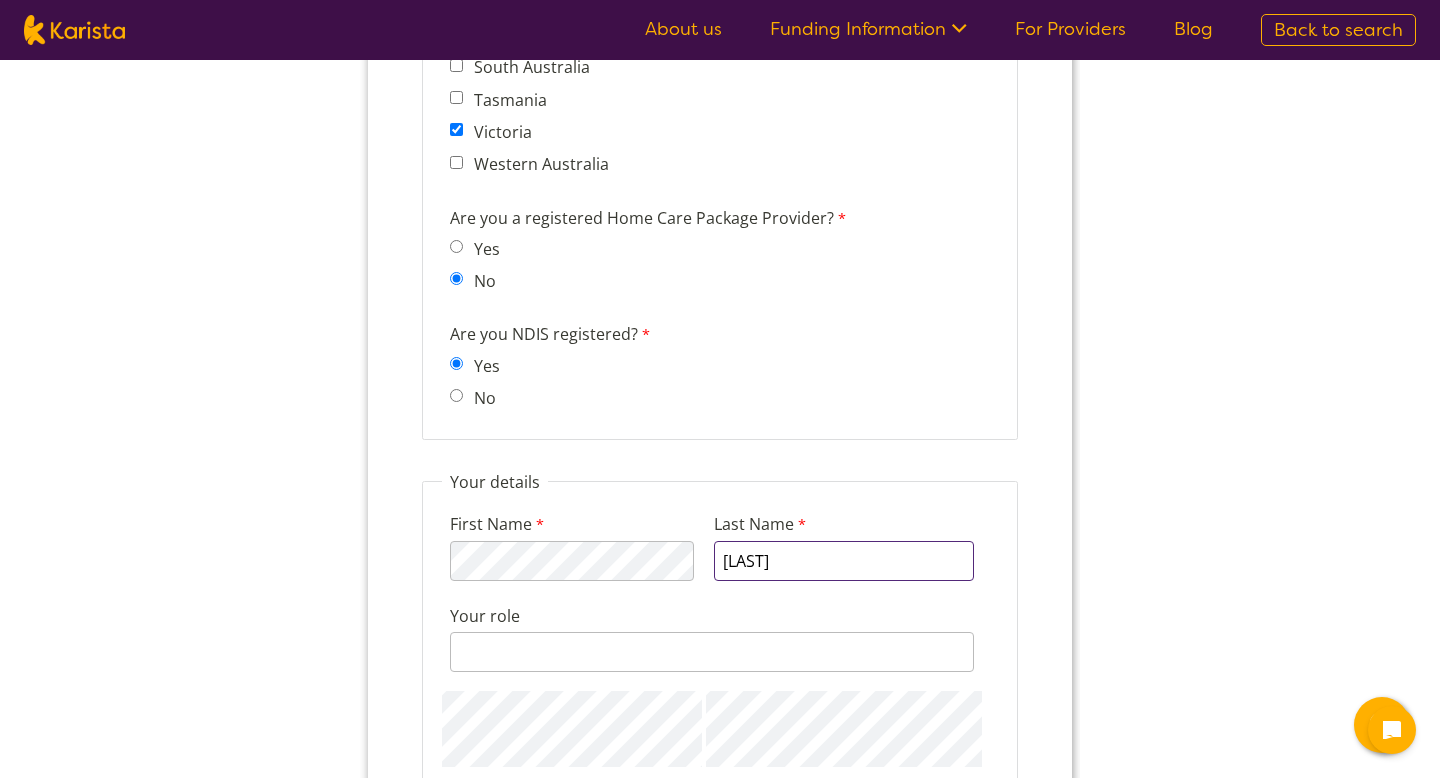 type on "[LAST]" 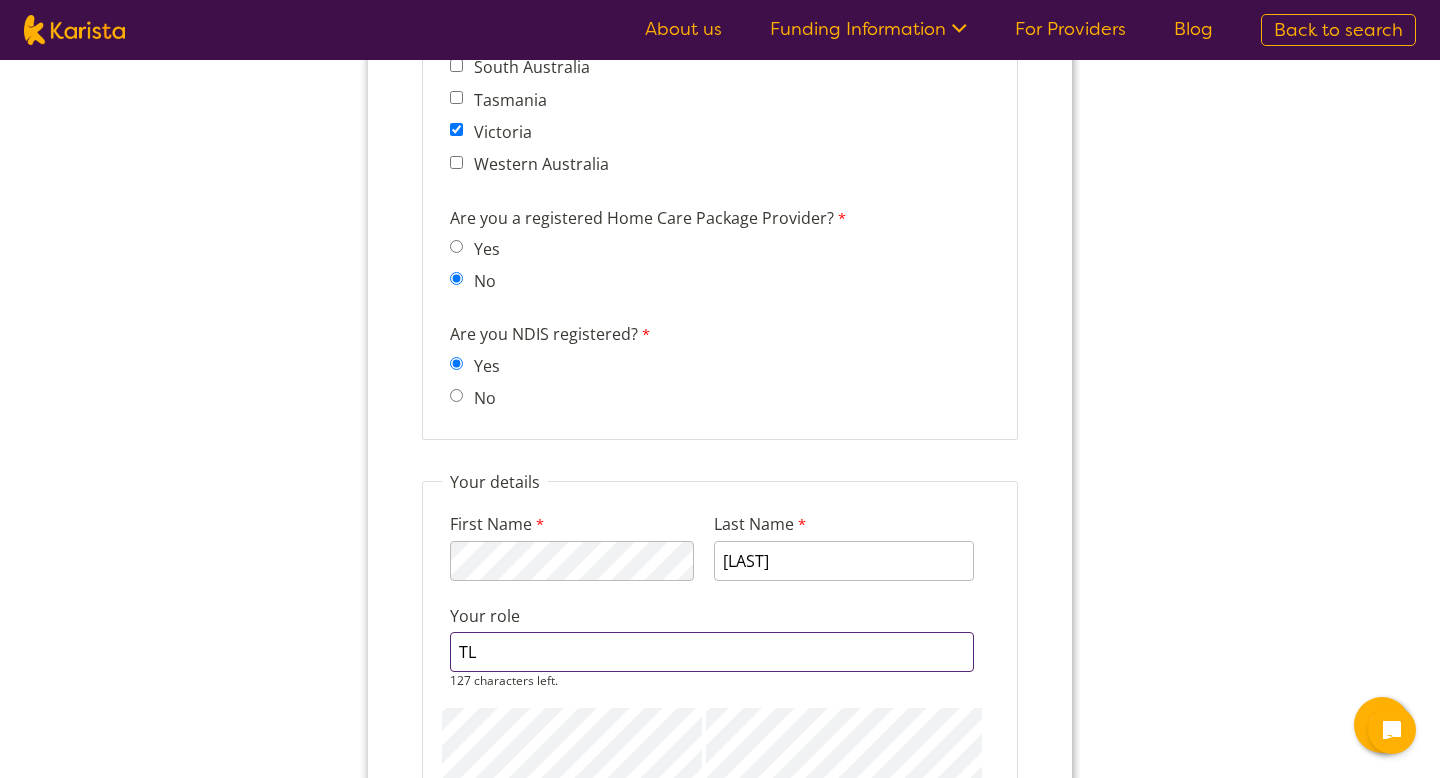 type on "TL" 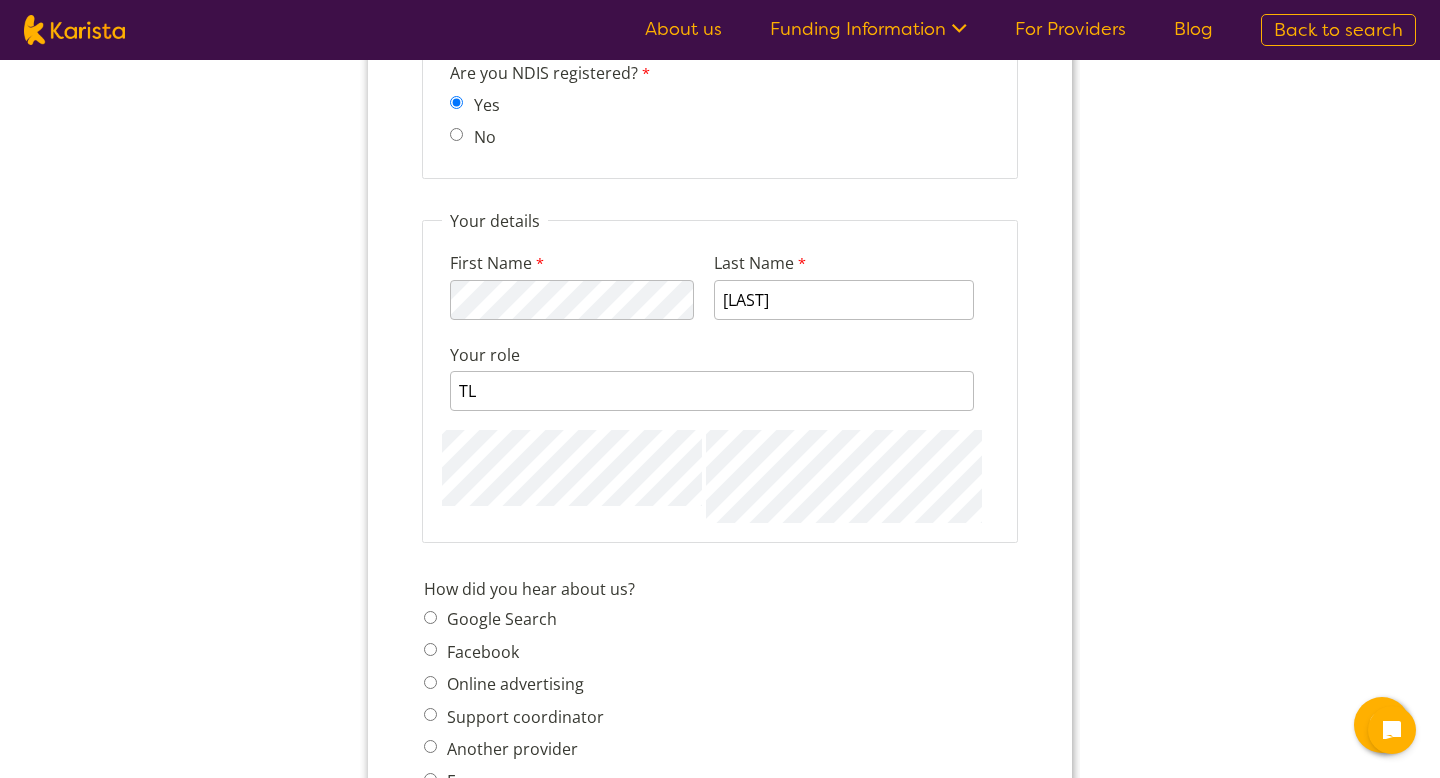 scroll, scrollTop: 2039, scrollLeft: 0, axis: vertical 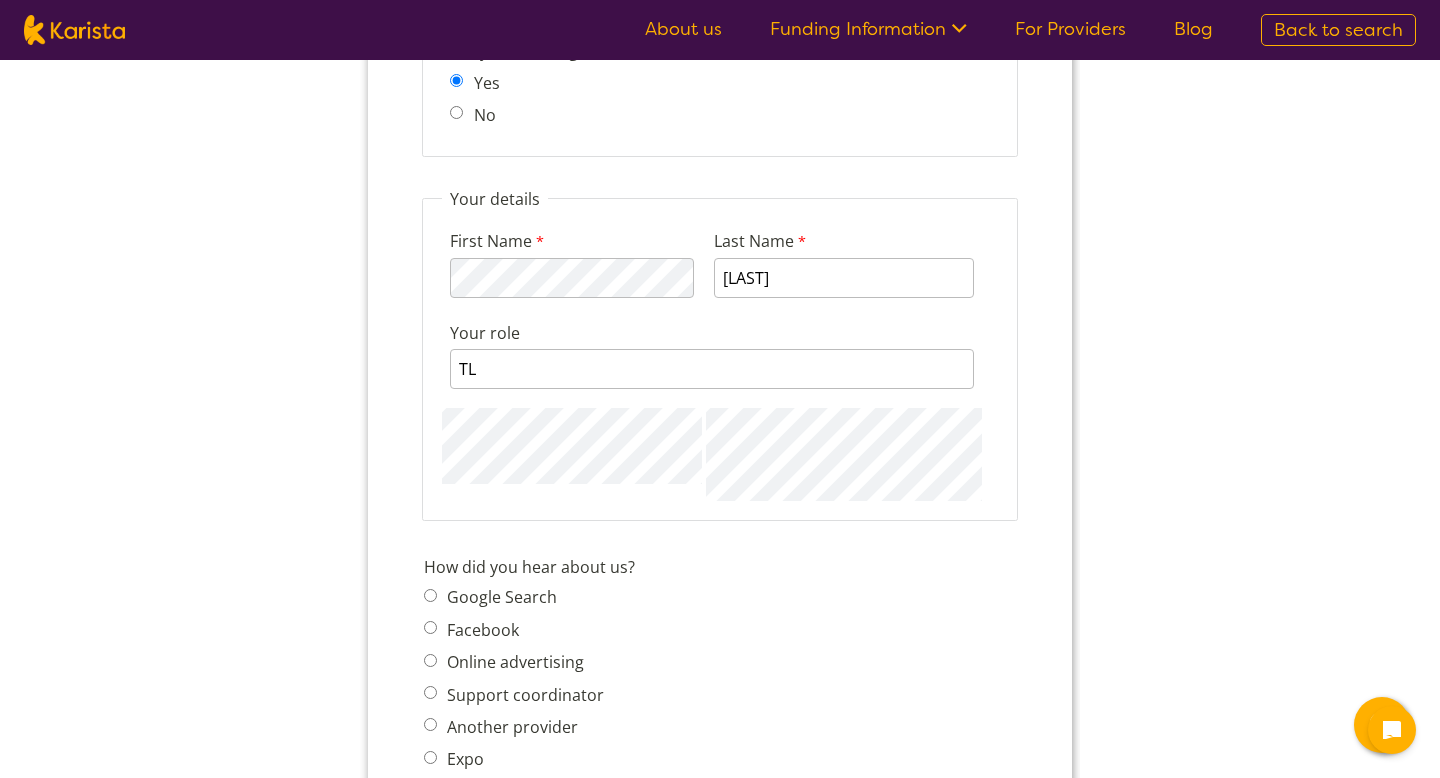 click on "How did you hear about us? Google Search Facebook Online advertising Support coordinator Another provider Expo Other" at bounding box center (720, 682) 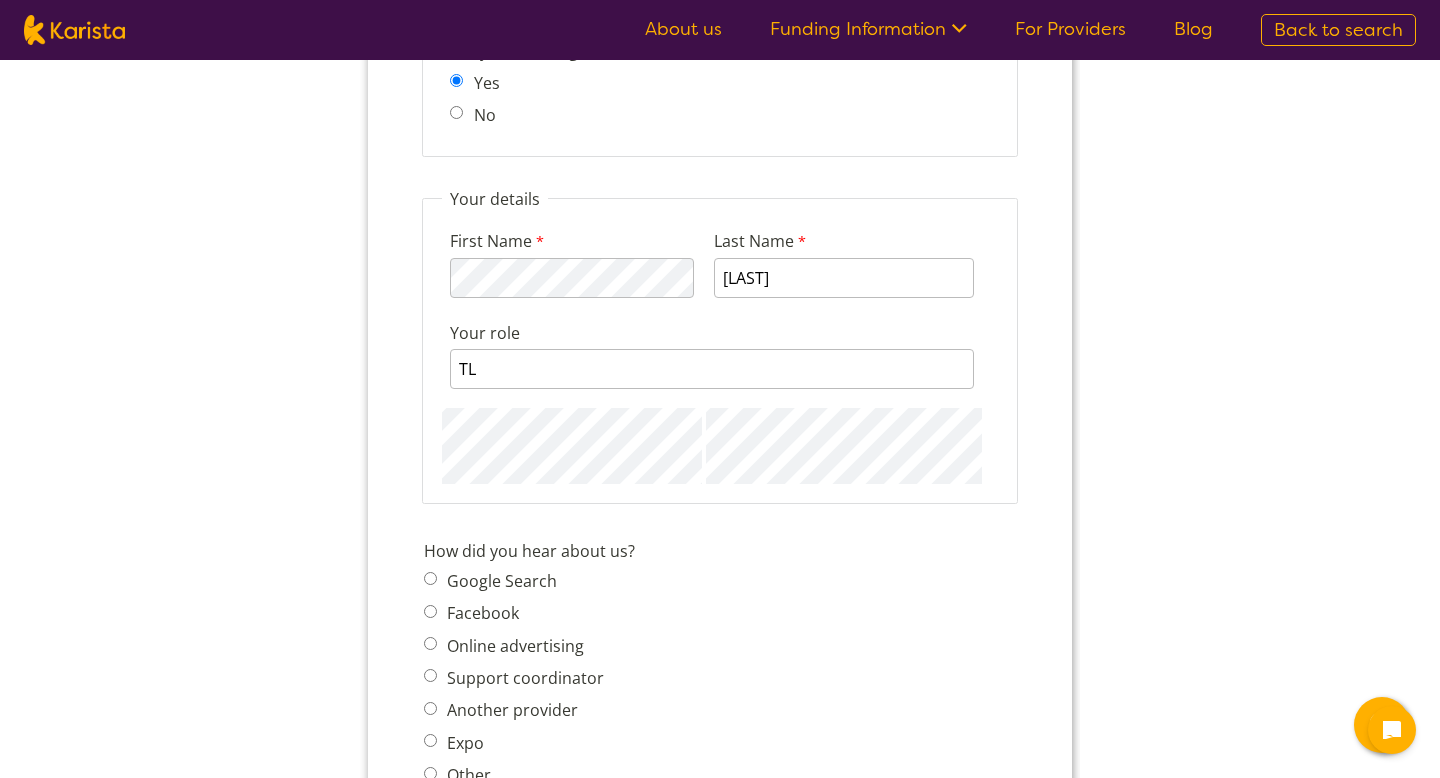 click on "Google Search" at bounding box center (520, 581) 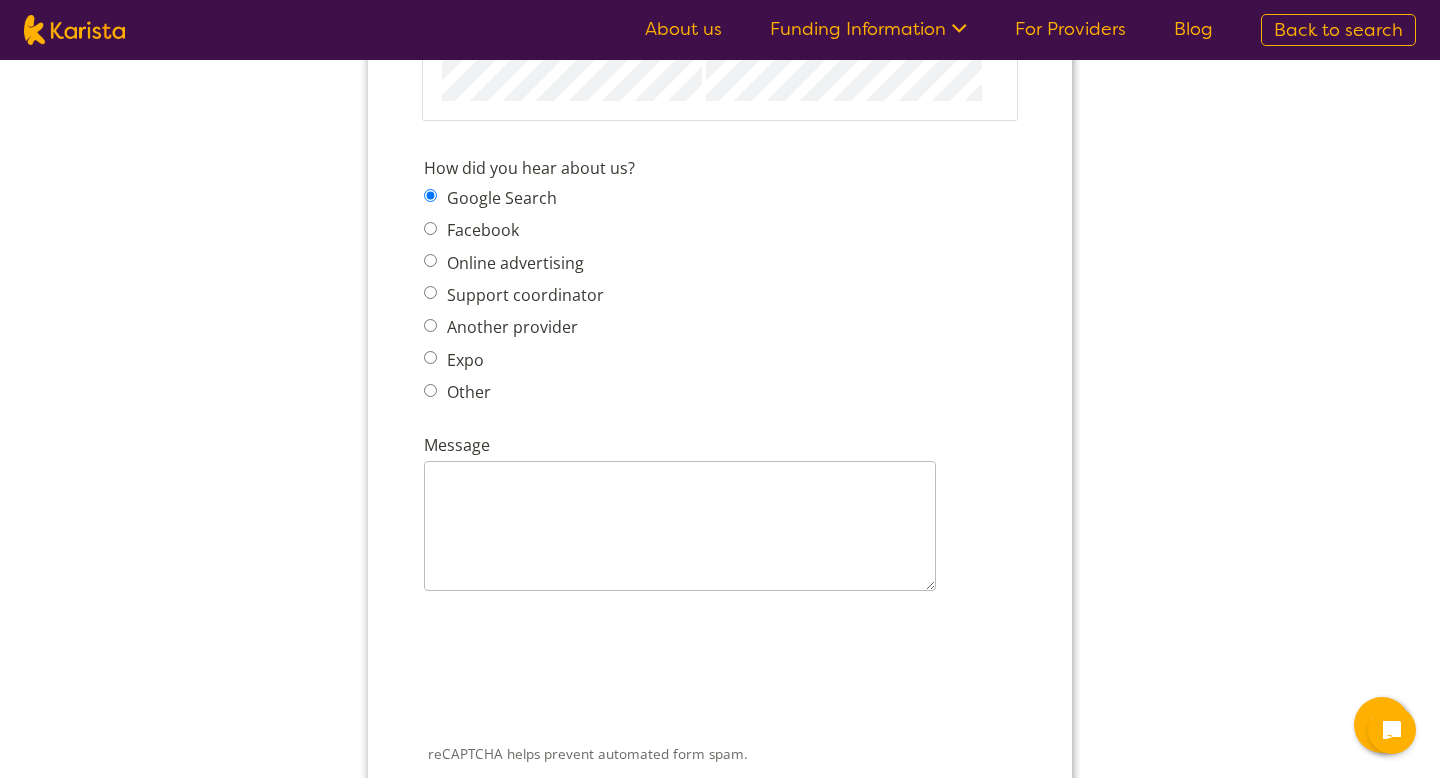 scroll, scrollTop: 2509, scrollLeft: 0, axis: vertical 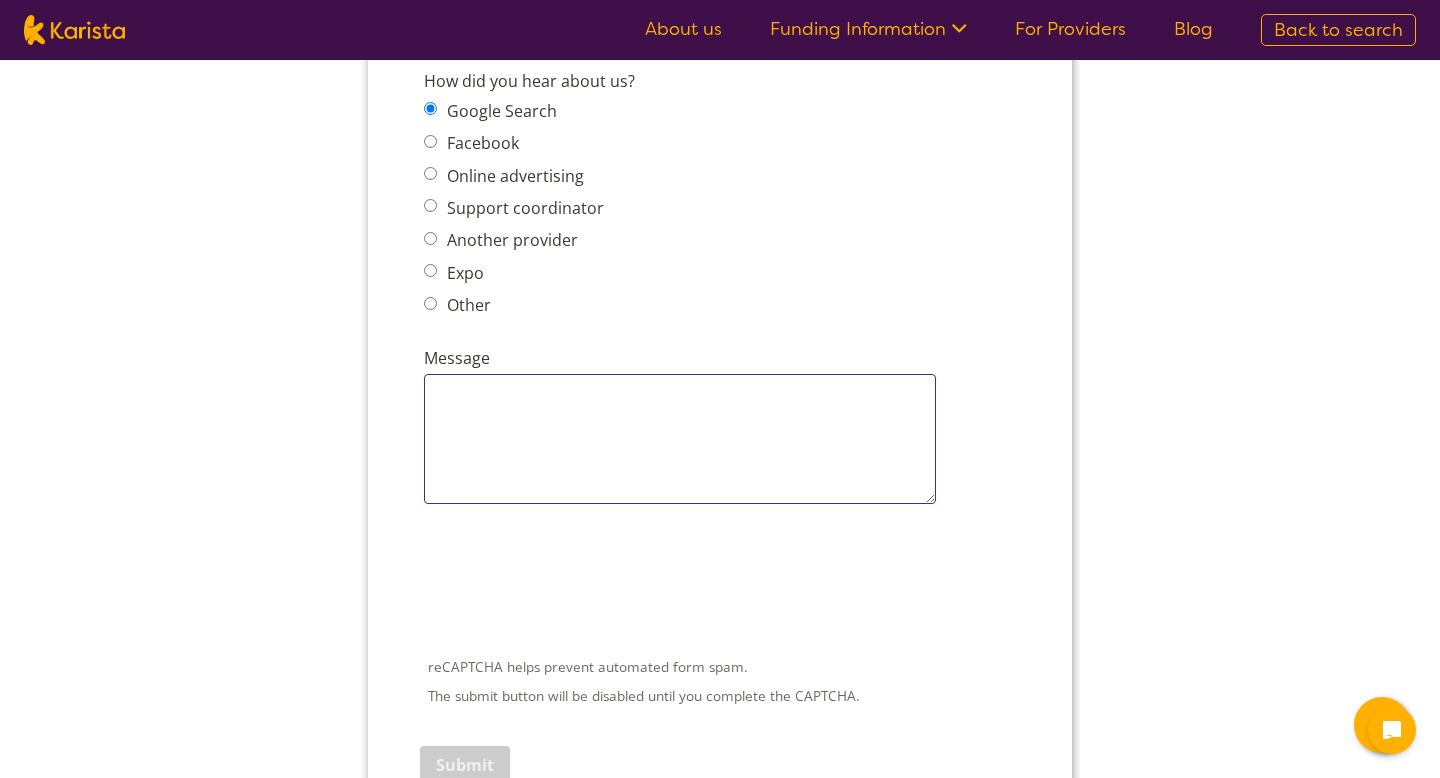 click on "Message" at bounding box center [680, 439] 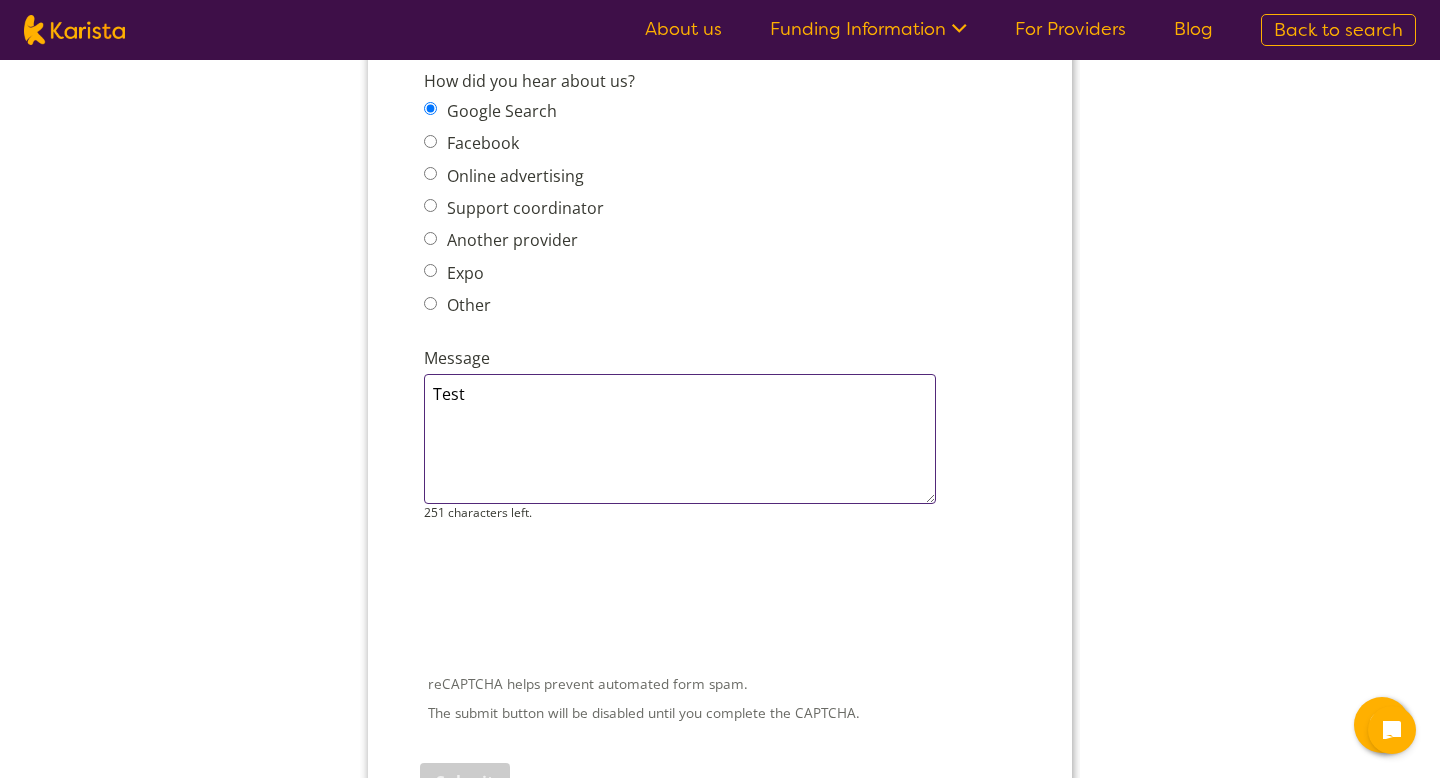 type on "Test" 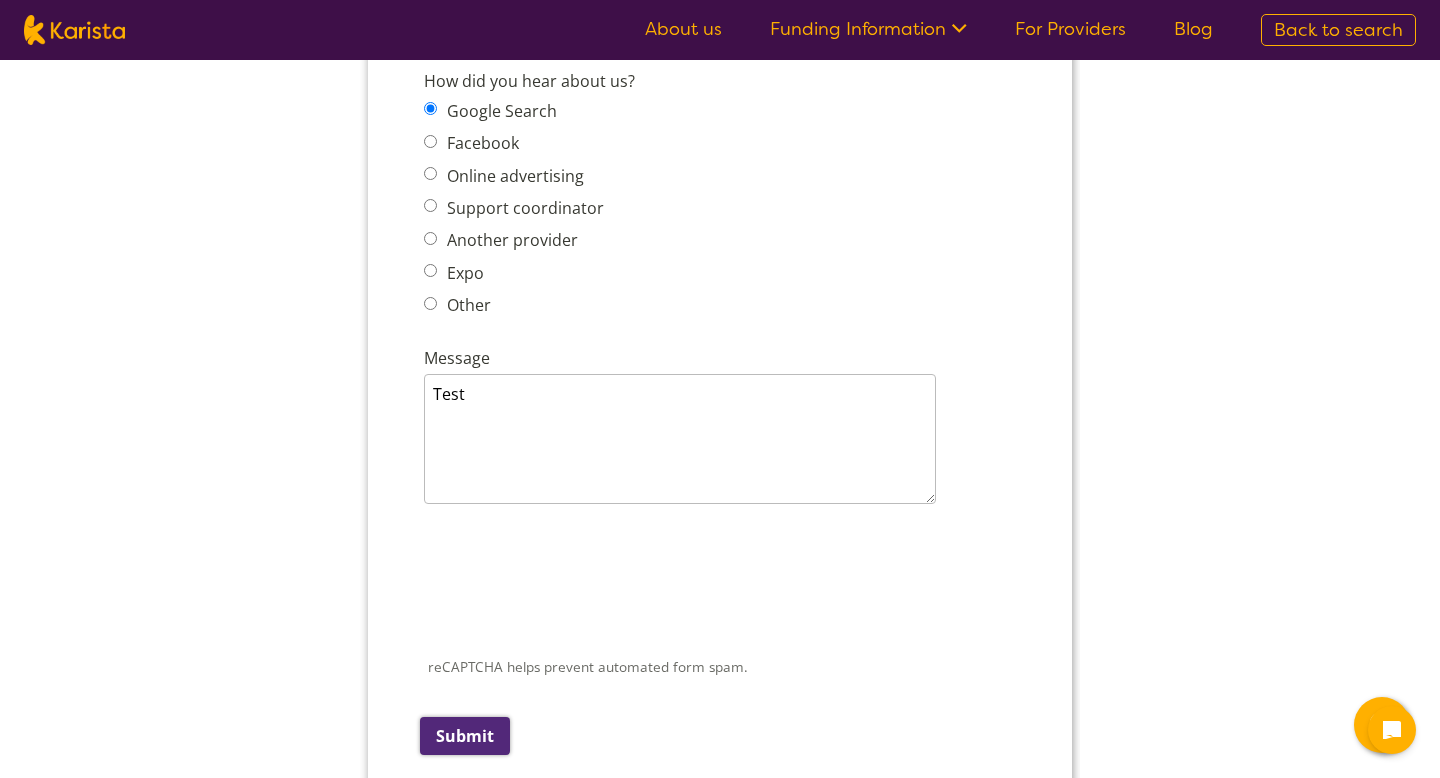 click on "Submit" at bounding box center [465, 736] 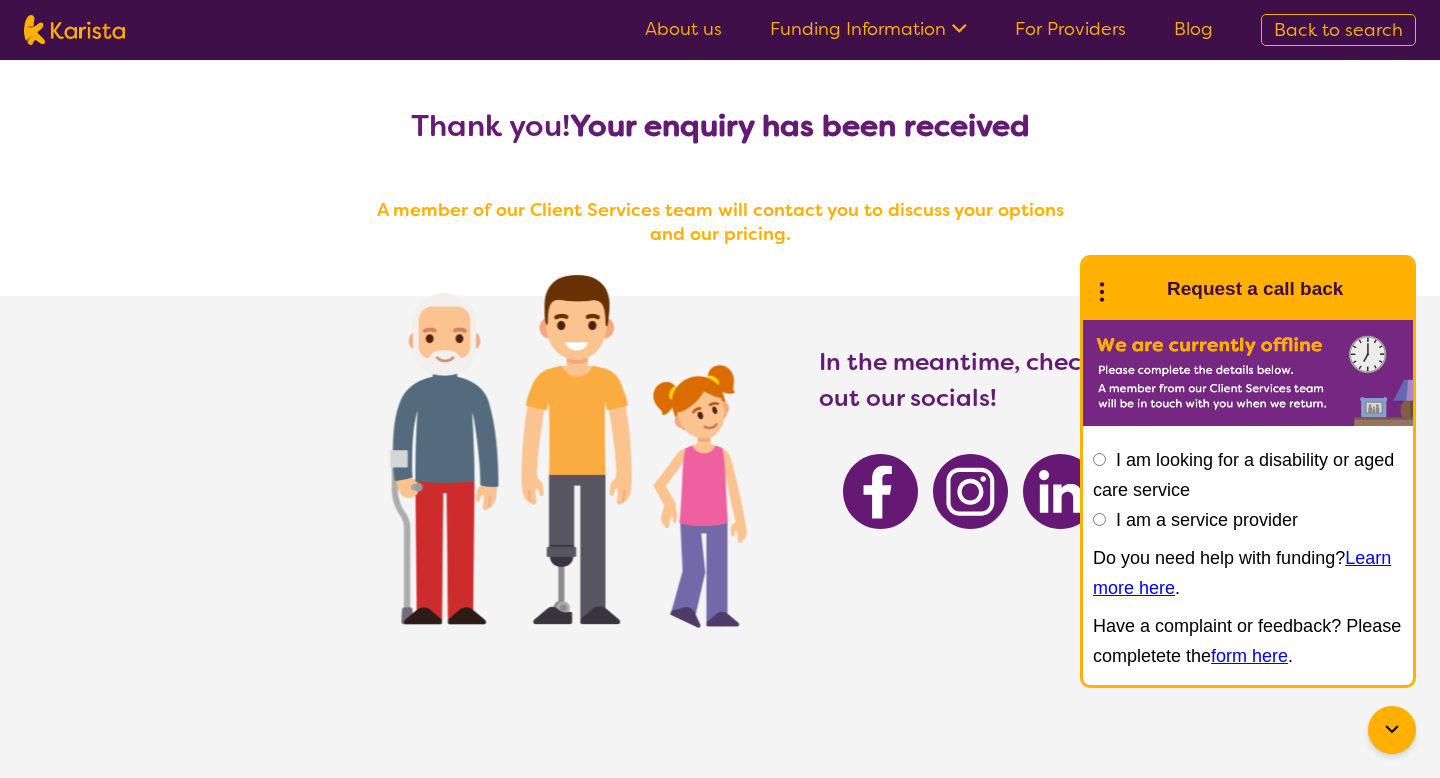 scroll, scrollTop: 0, scrollLeft: 0, axis: both 